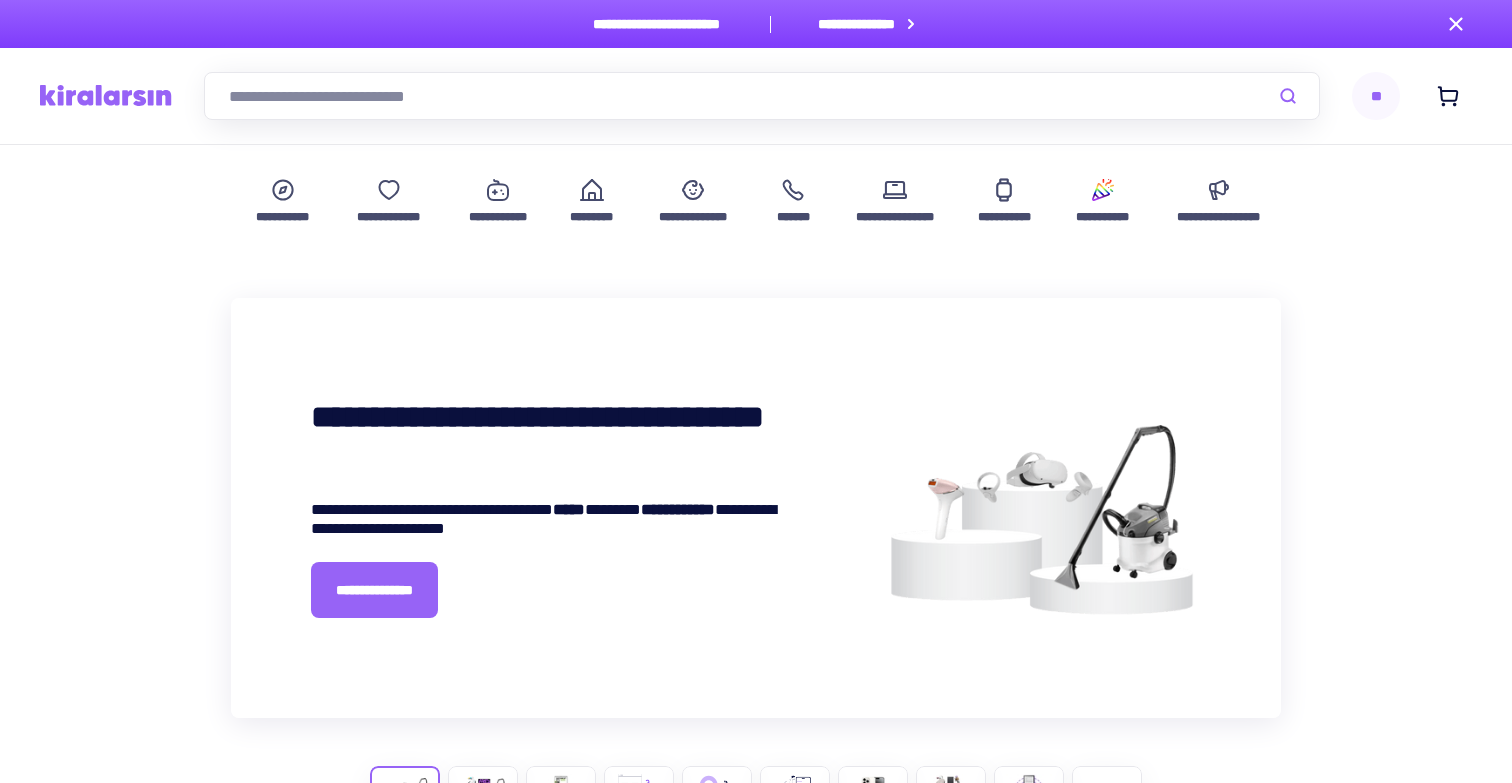 scroll, scrollTop: 0, scrollLeft: 0, axis: both 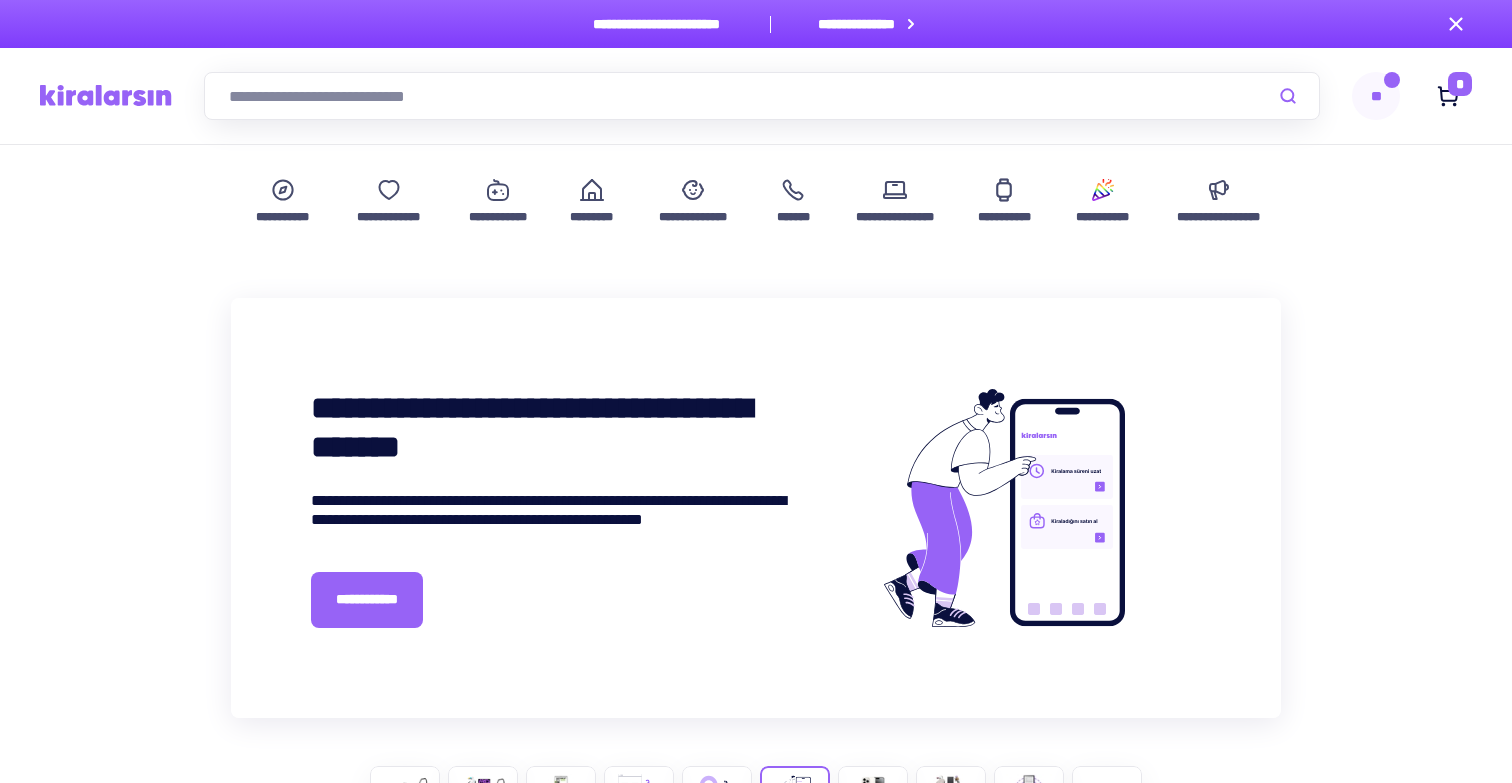 click at bounding box center (762, 96) 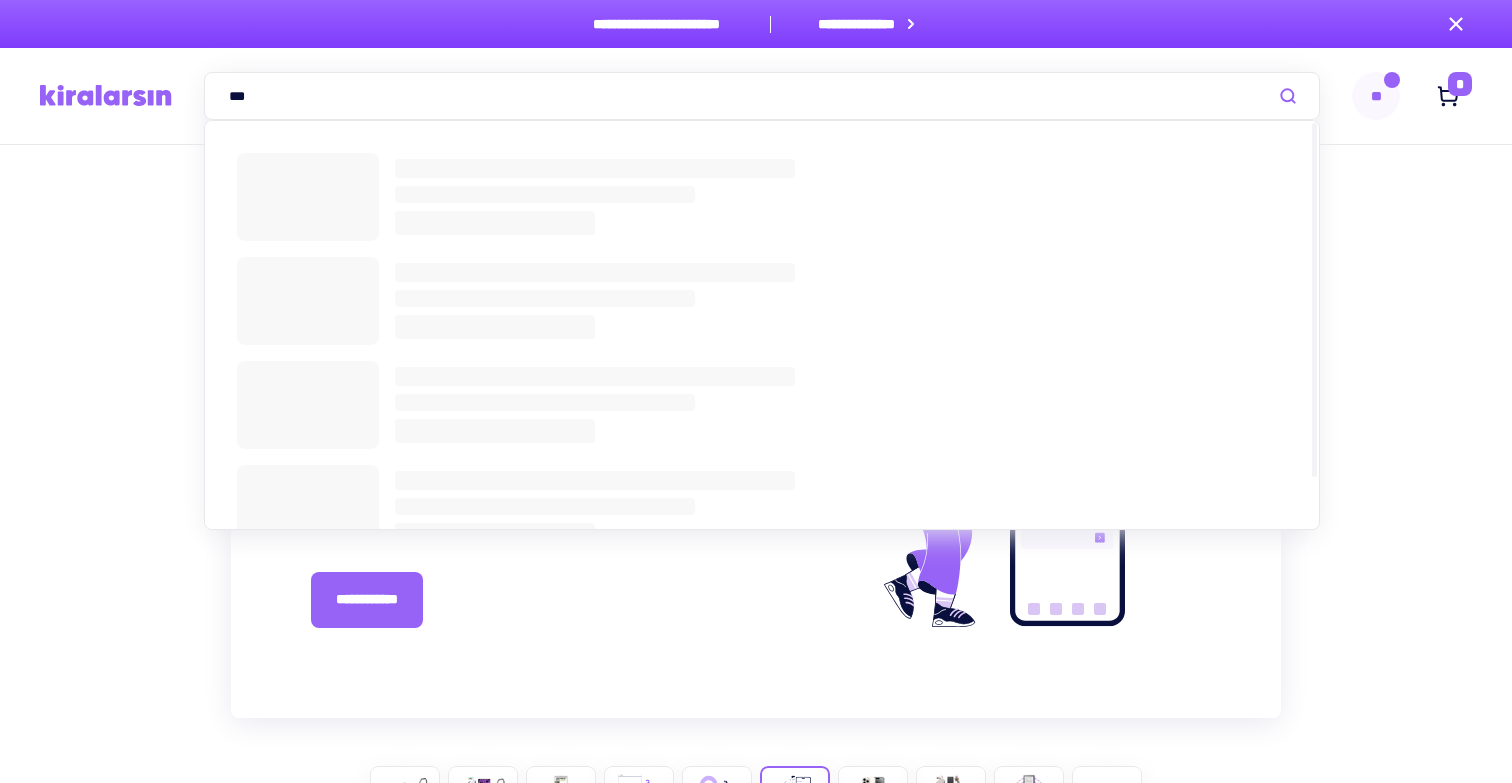 type on "***" 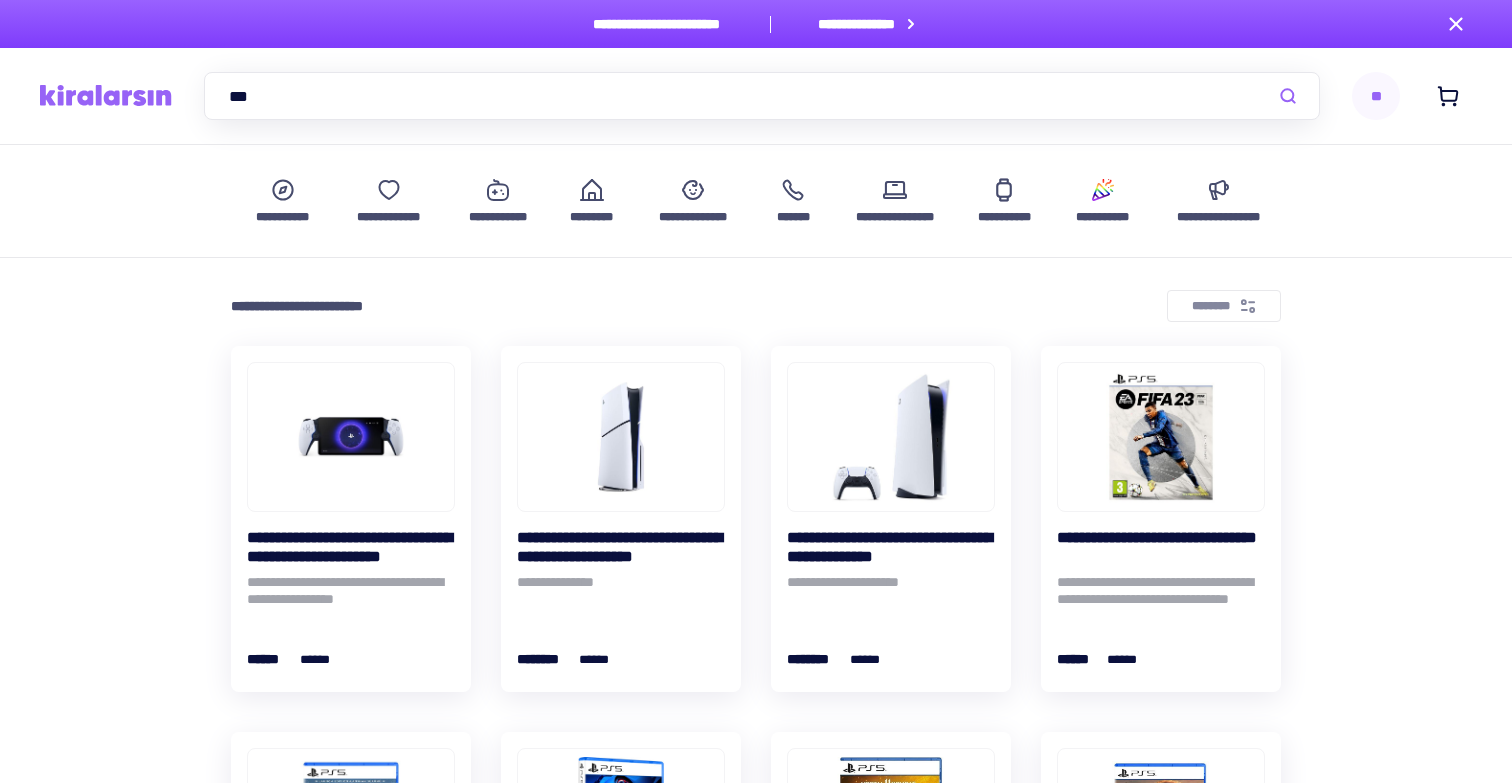 scroll, scrollTop: 0, scrollLeft: 0, axis: both 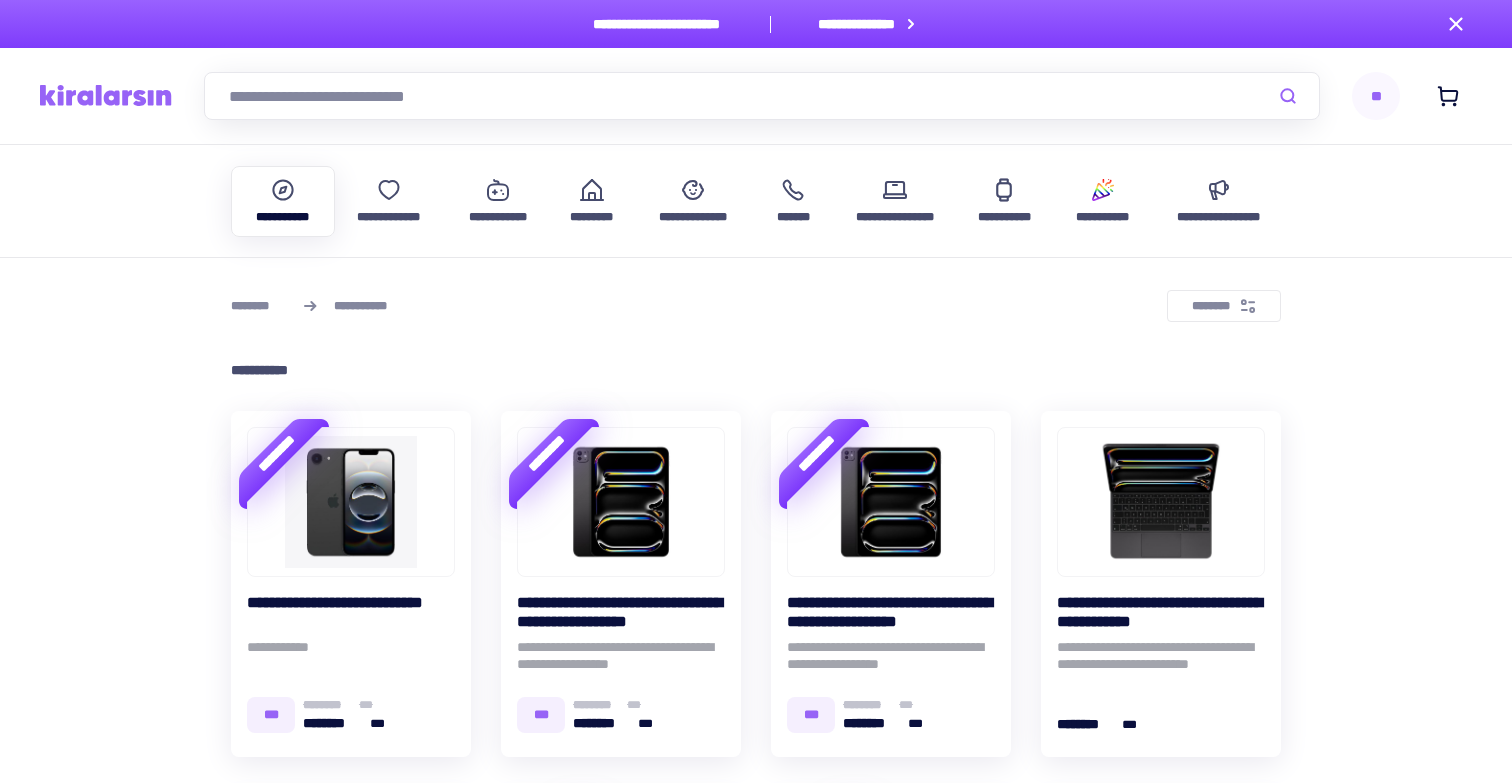 click at bounding box center [762, 96] 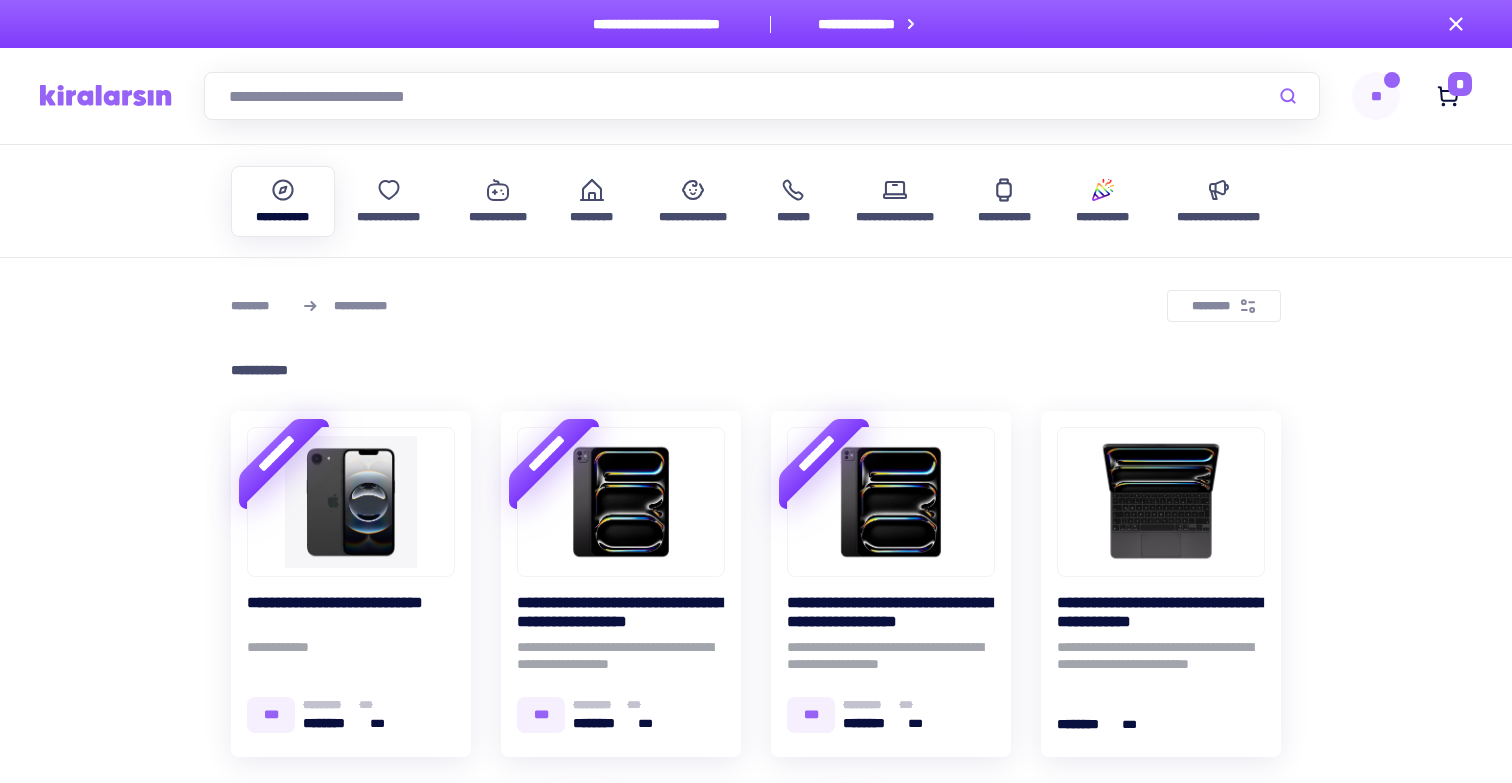 scroll, scrollTop: 0, scrollLeft: 0, axis: both 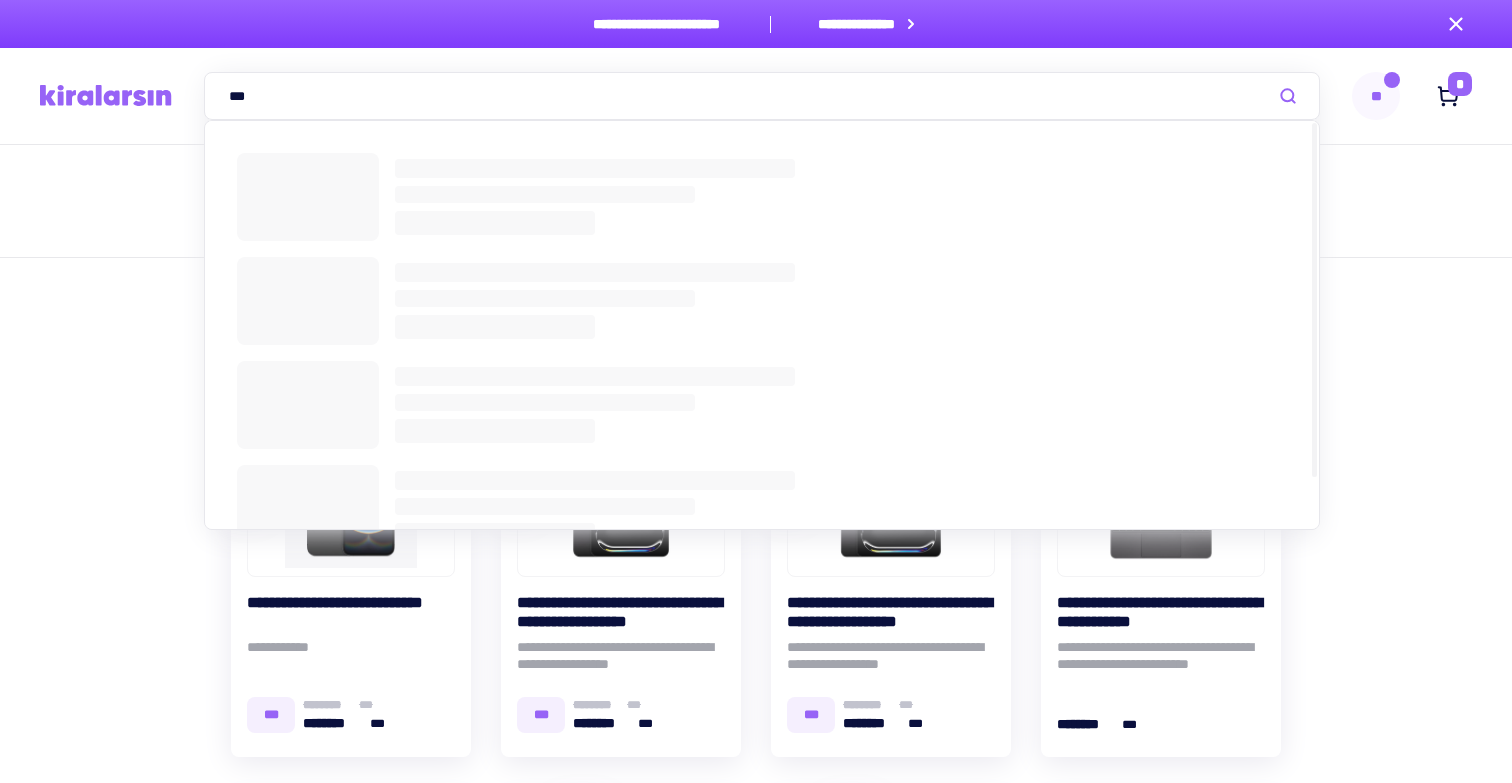 type on "***" 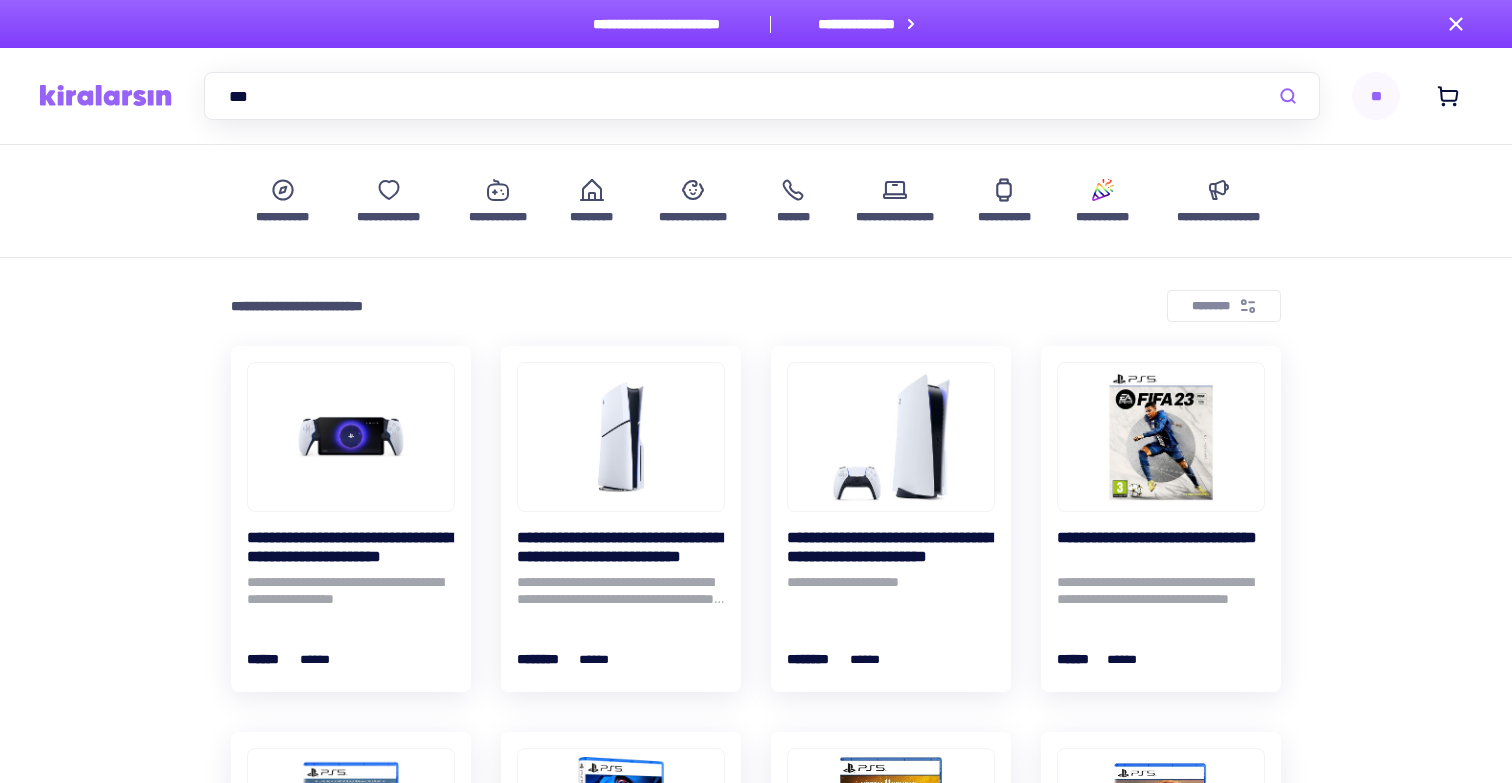 scroll, scrollTop: 0, scrollLeft: 0, axis: both 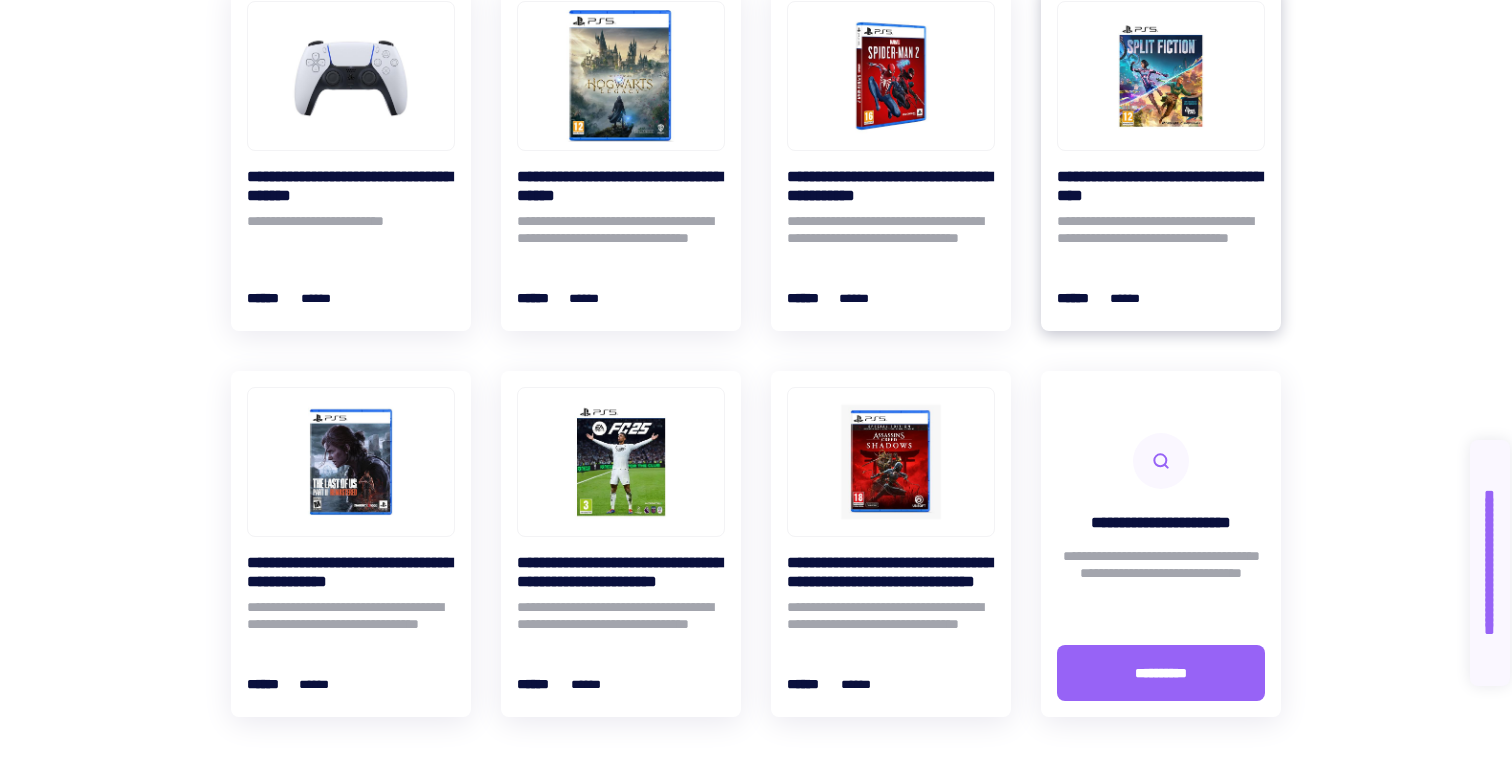click on "**********" at bounding box center [1161, 233] 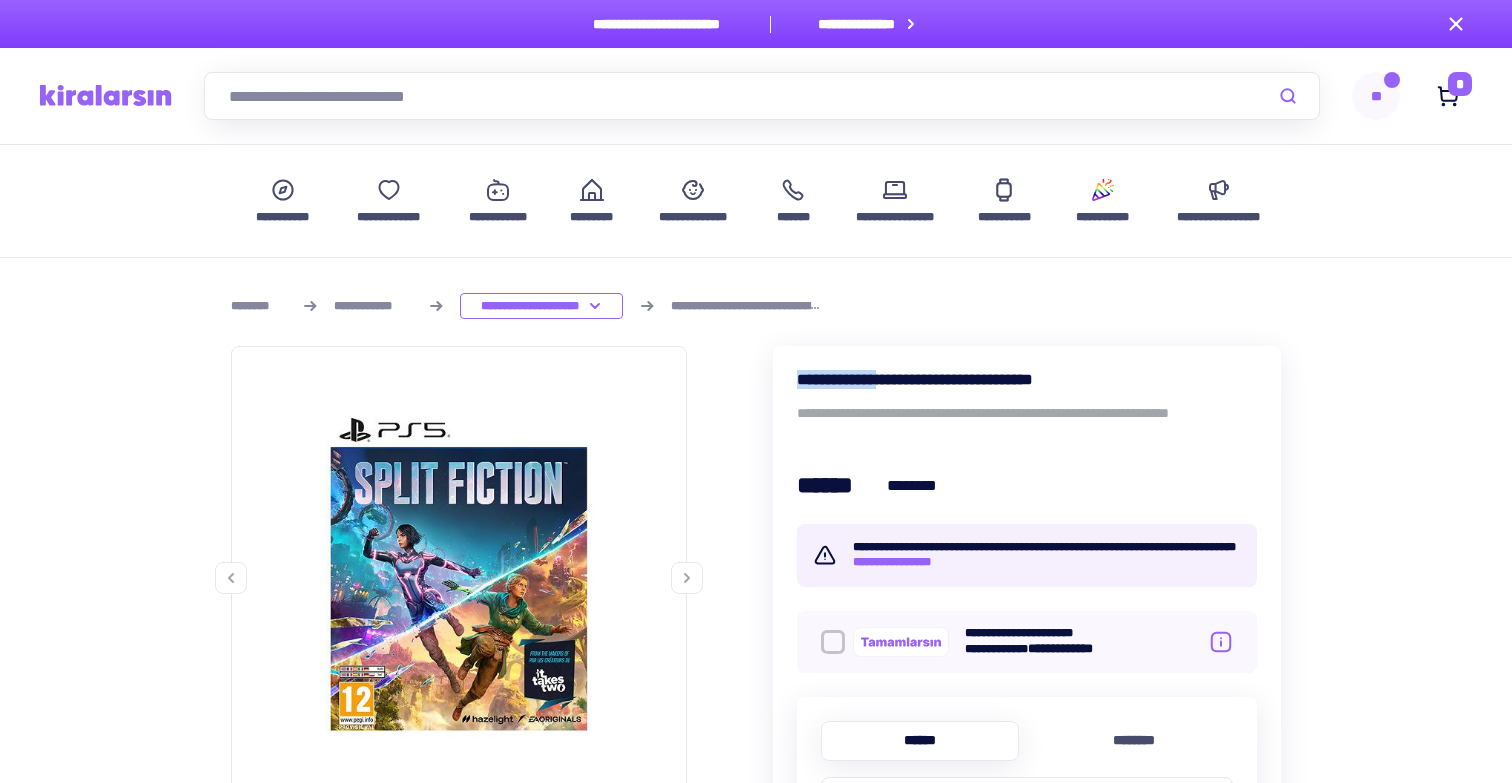 drag, startPoint x: 795, startPoint y: 382, endPoint x: 886, endPoint y: 384, distance: 91.02197 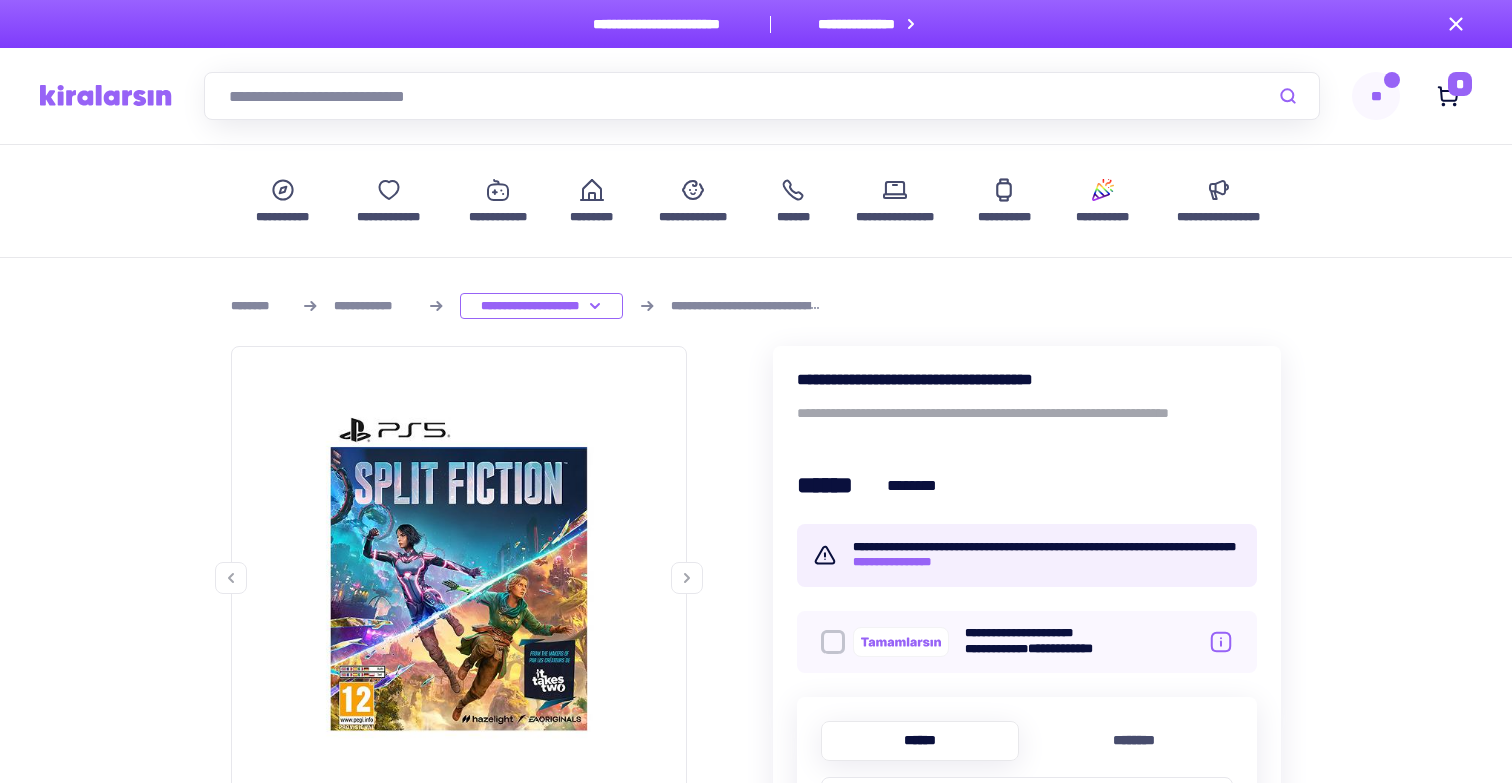 click at bounding box center [762, 96] 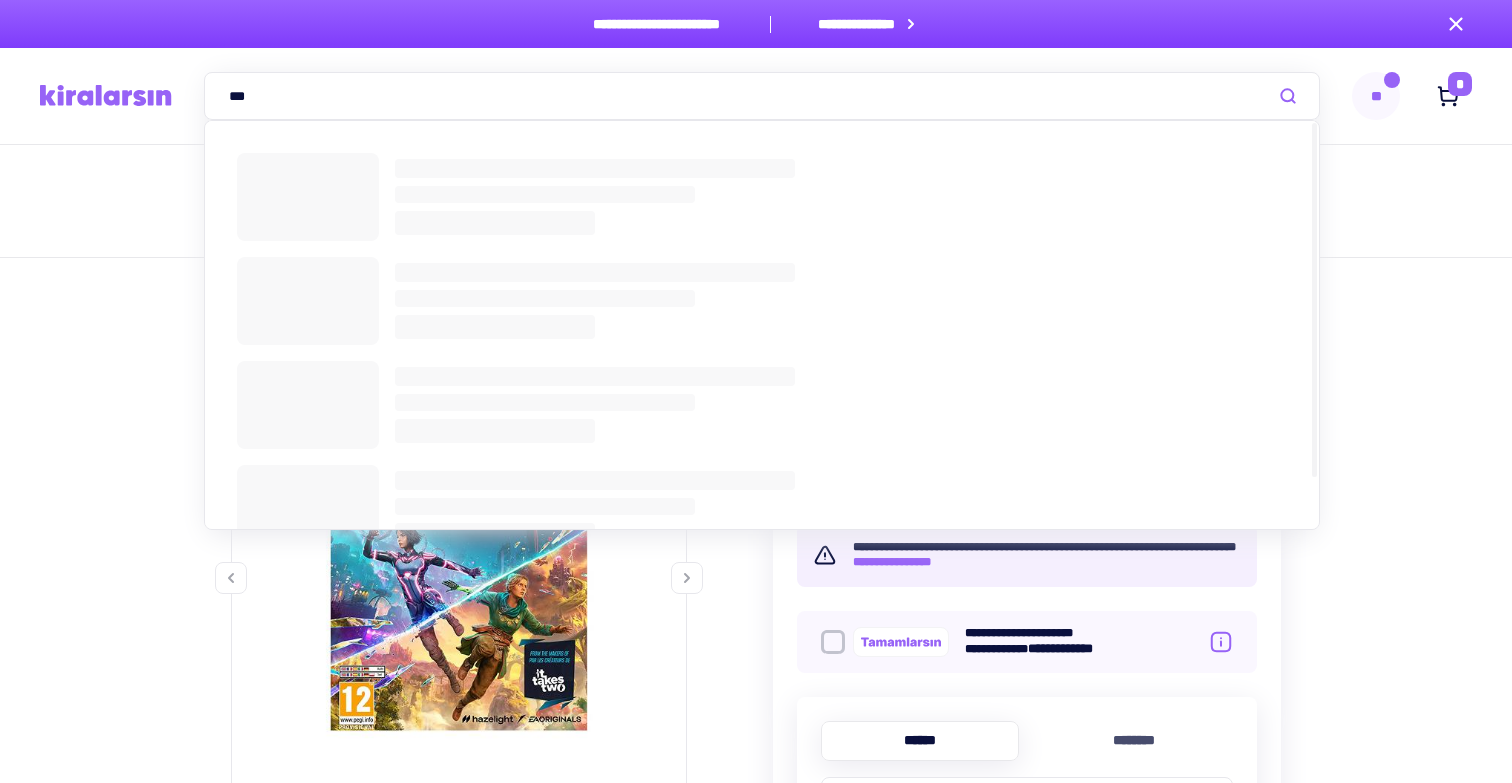 type on "***" 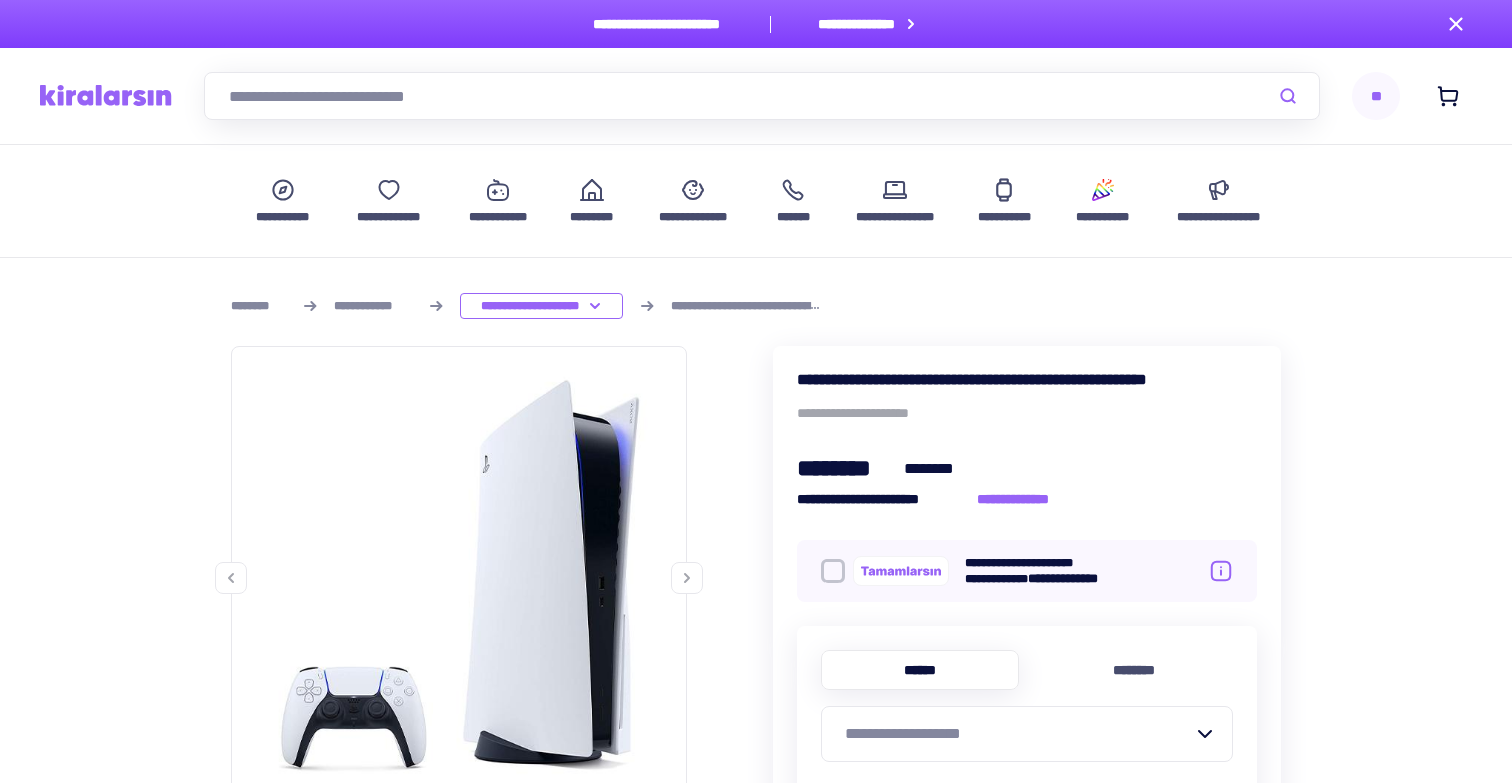 scroll, scrollTop: 0, scrollLeft: 0, axis: both 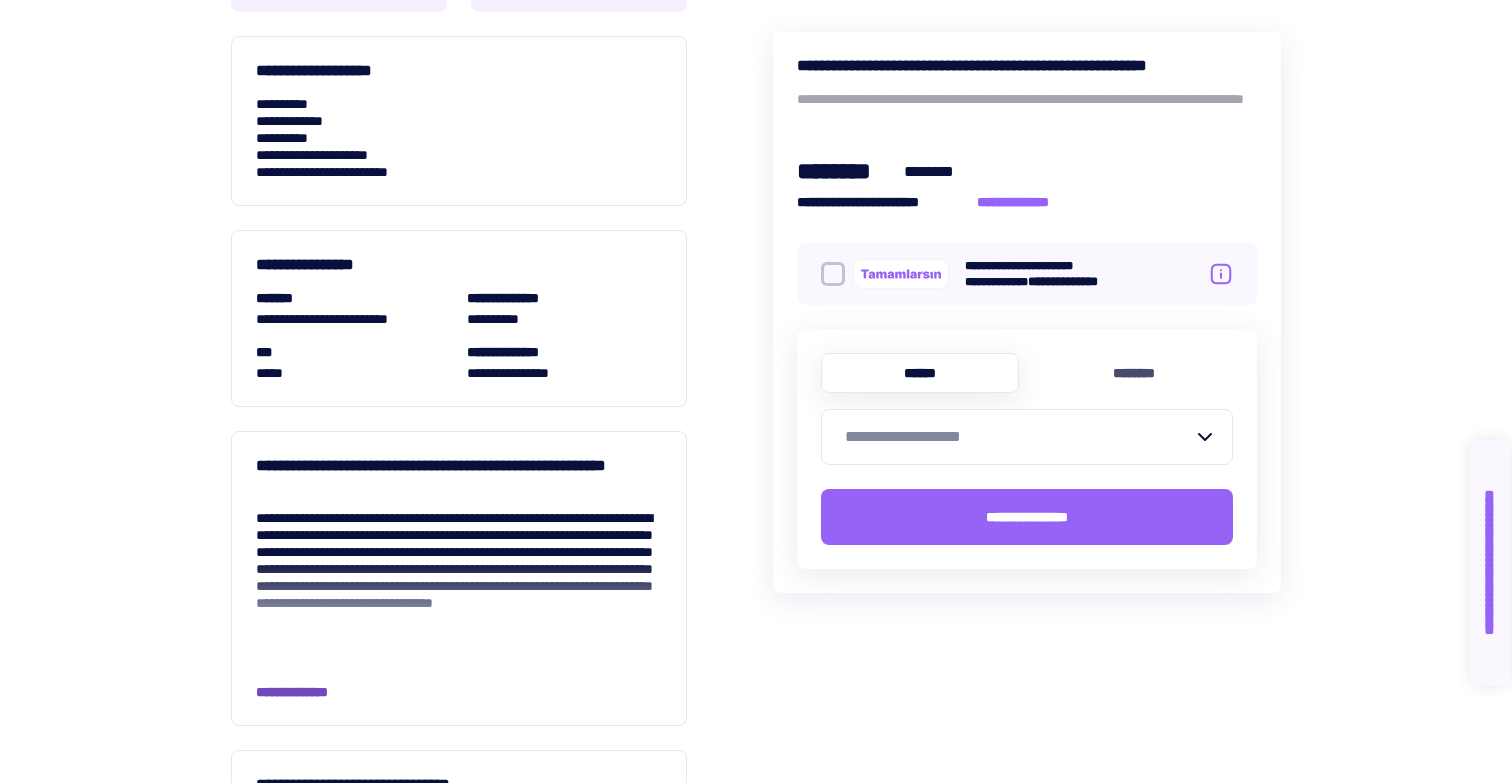 click on "**********" at bounding box center [307, 692] 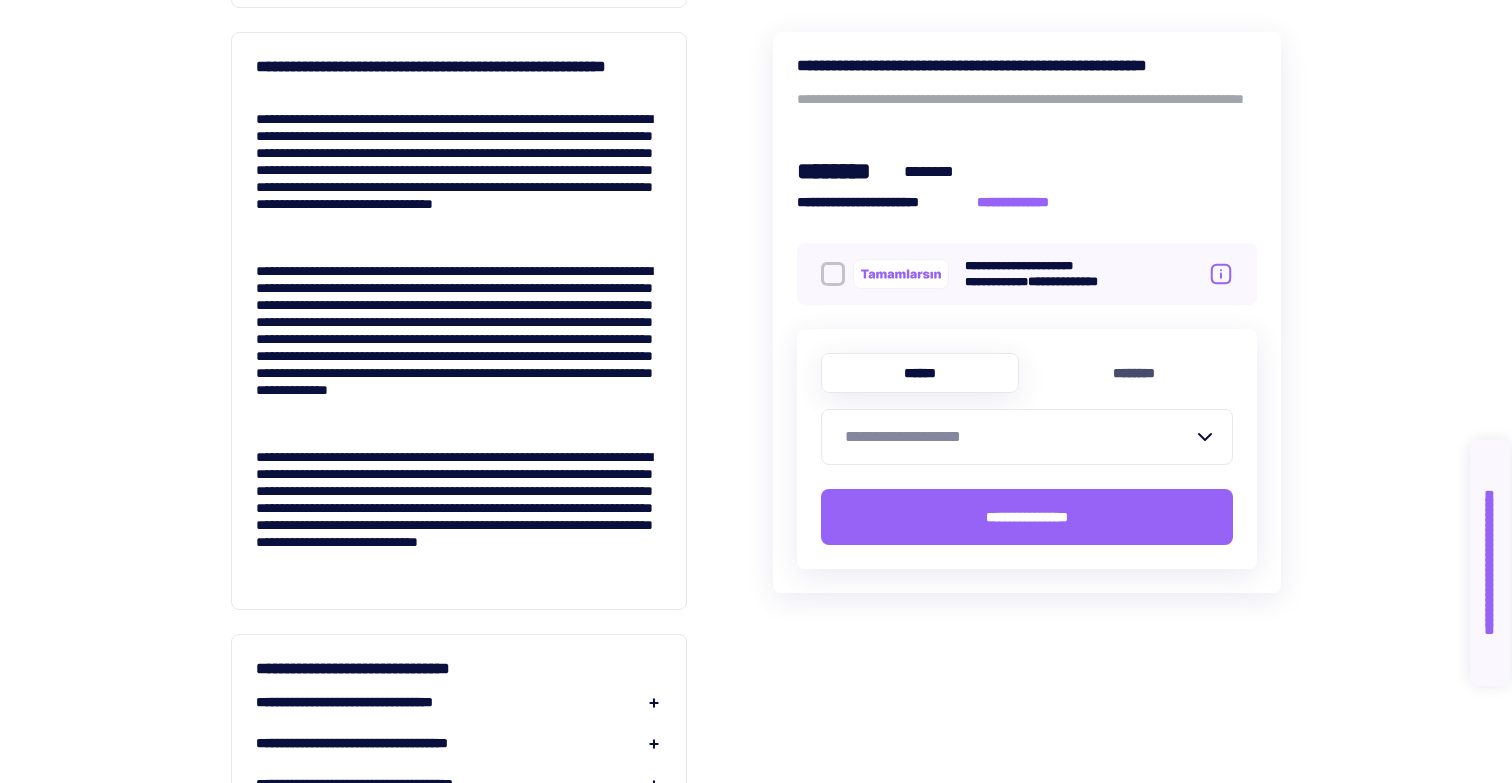 scroll, scrollTop: 1939, scrollLeft: 0, axis: vertical 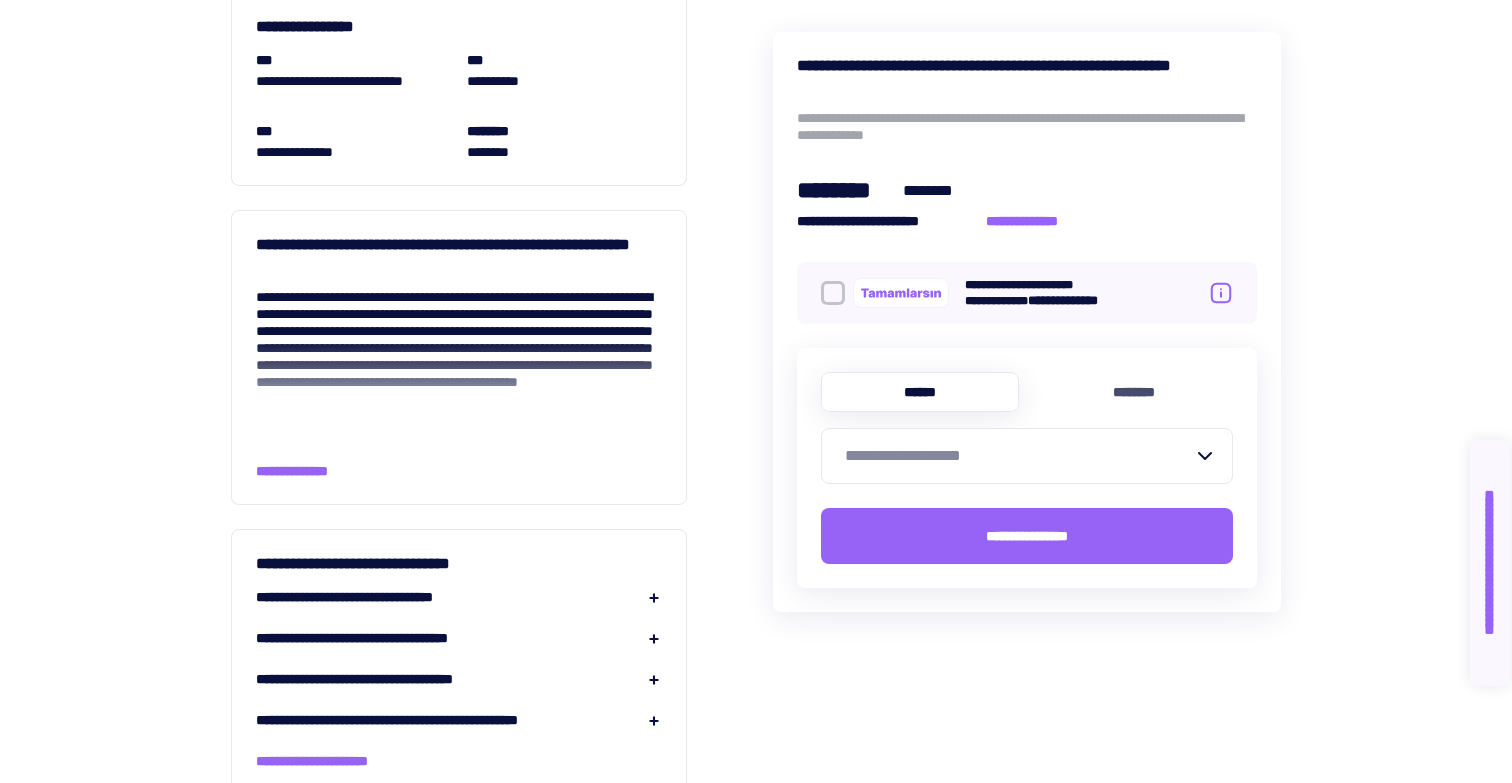 click on "**********" at bounding box center (459, 471) 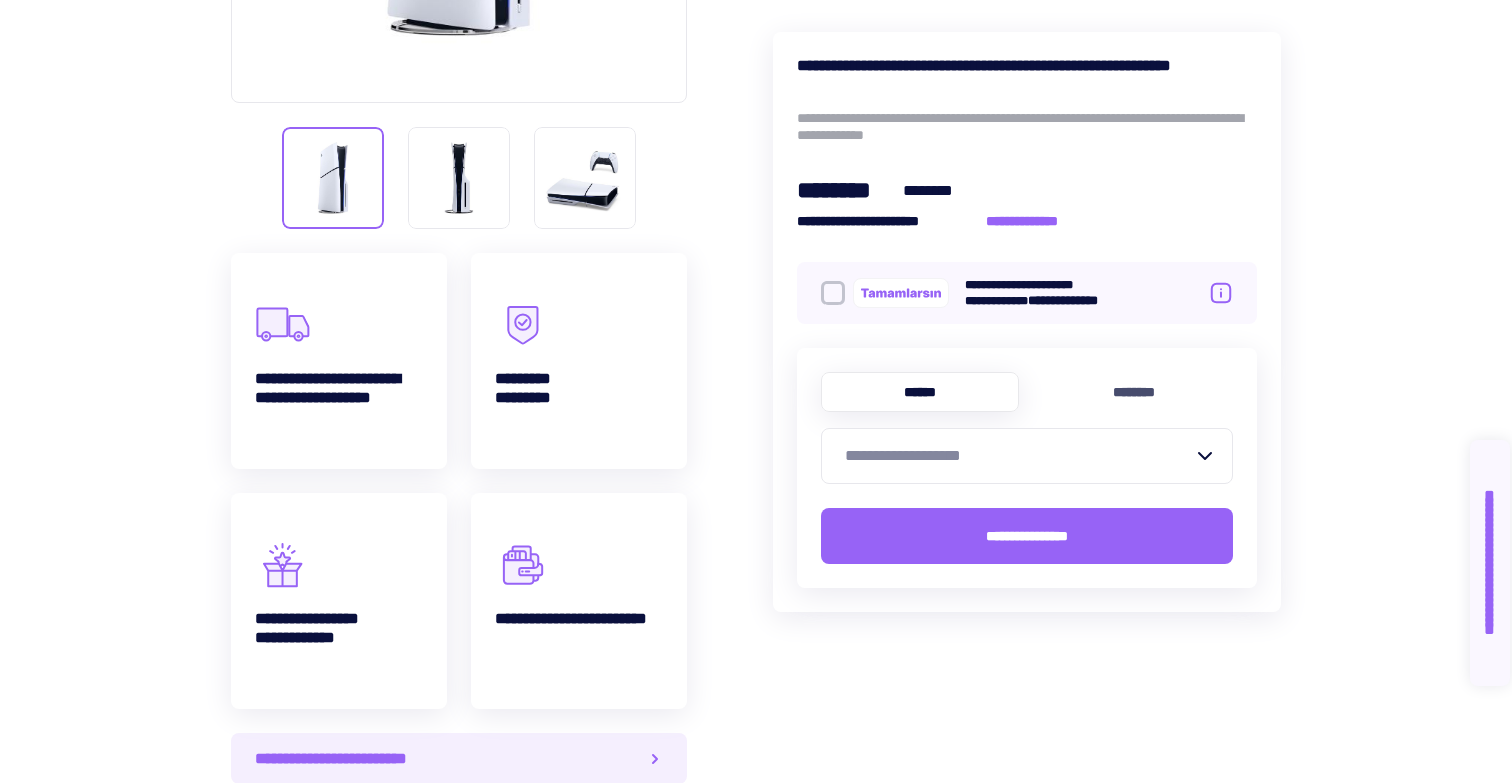 scroll, scrollTop: 0, scrollLeft: 0, axis: both 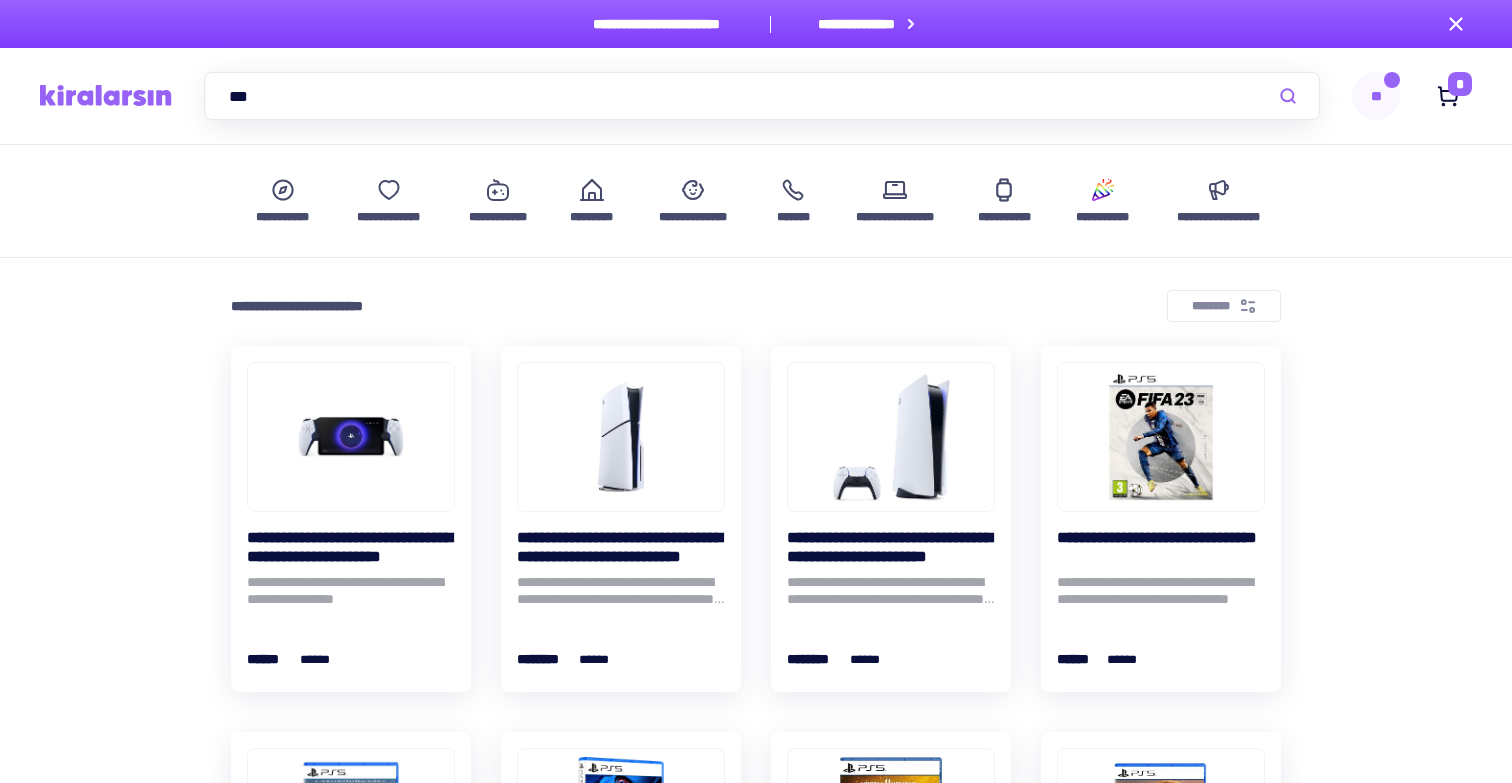 click on "***" at bounding box center (762, 96) 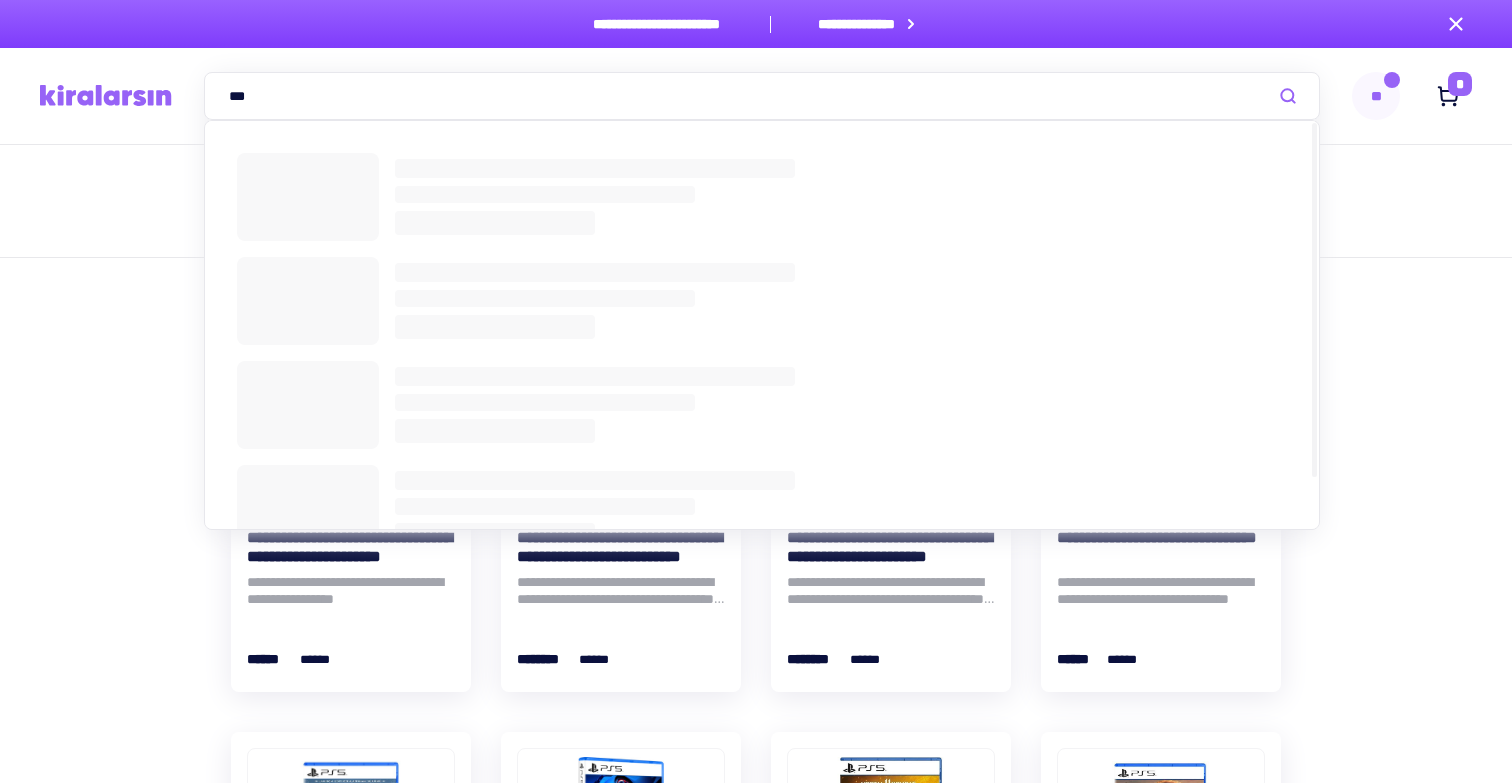 type on "***" 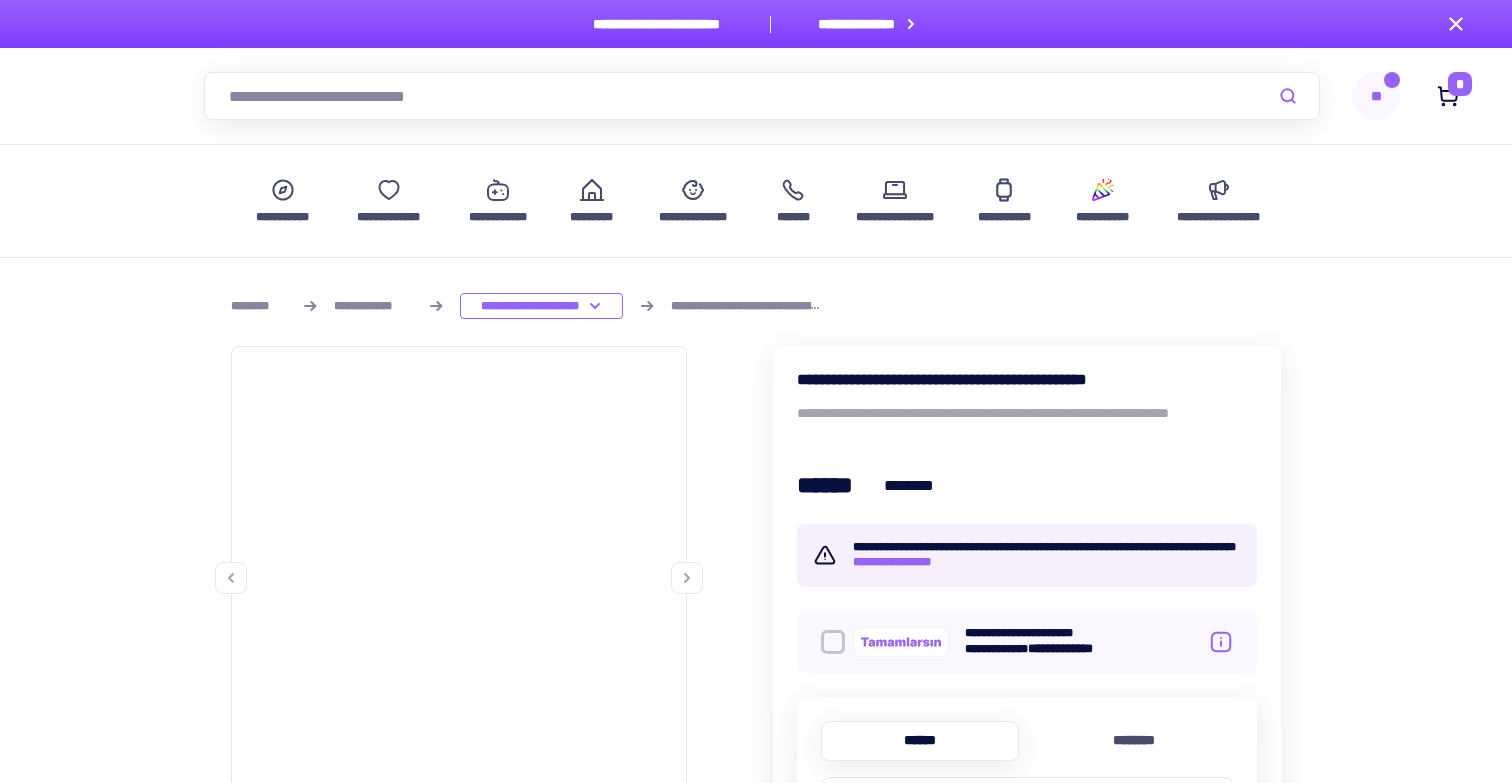 scroll, scrollTop: 0, scrollLeft: 0, axis: both 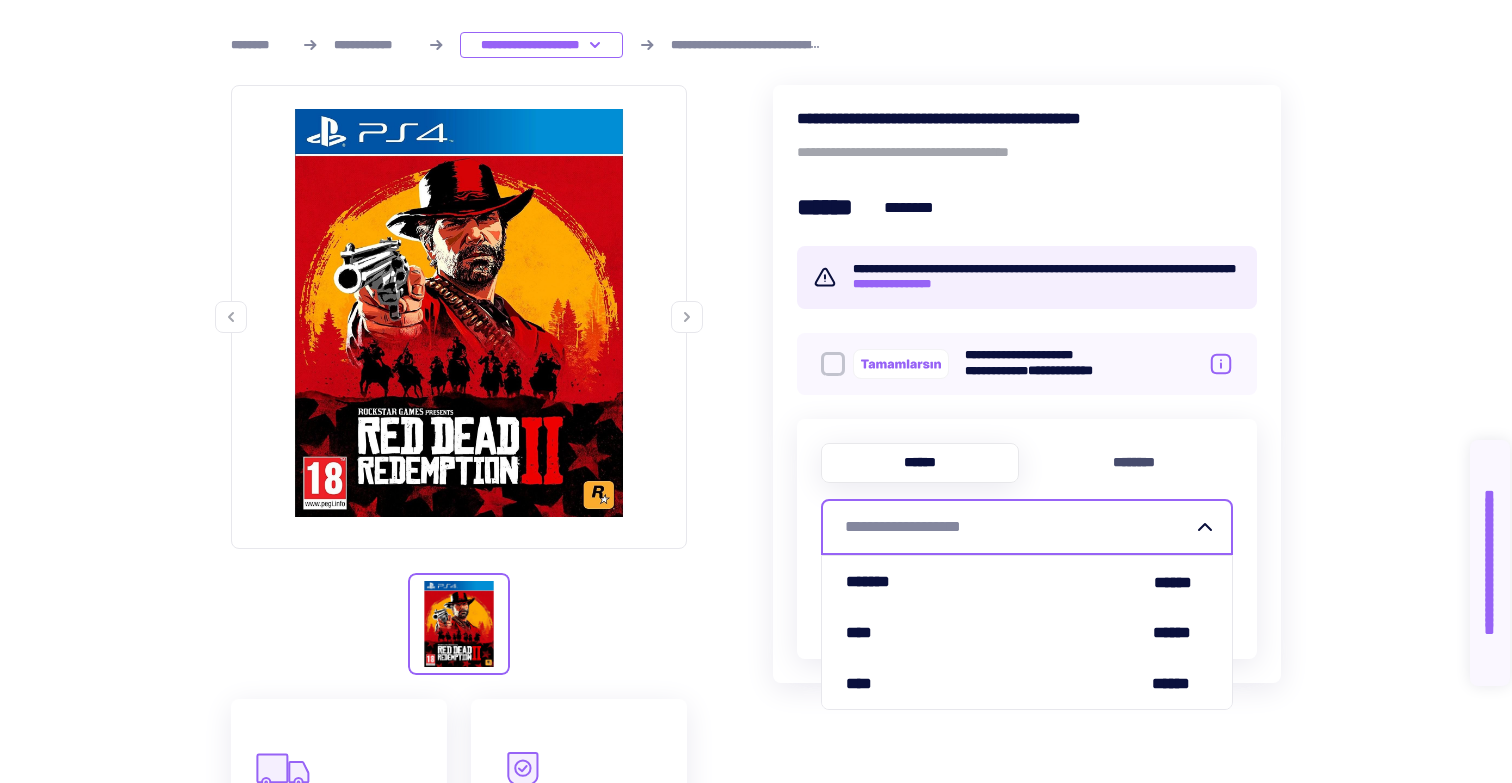 click on "**********" at bounding box center [1015, 527] 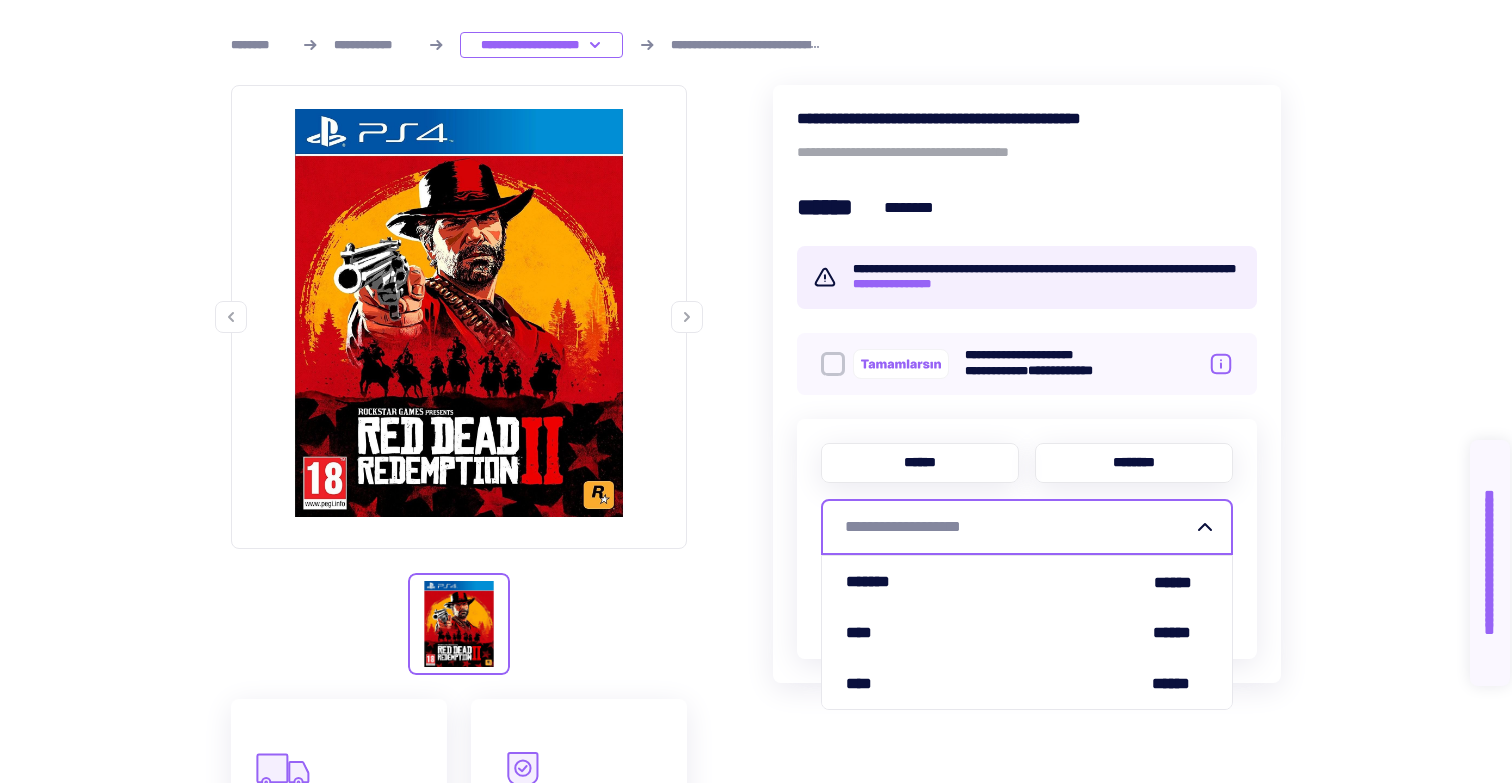 click on "********" at bounding box center (1134, 463) 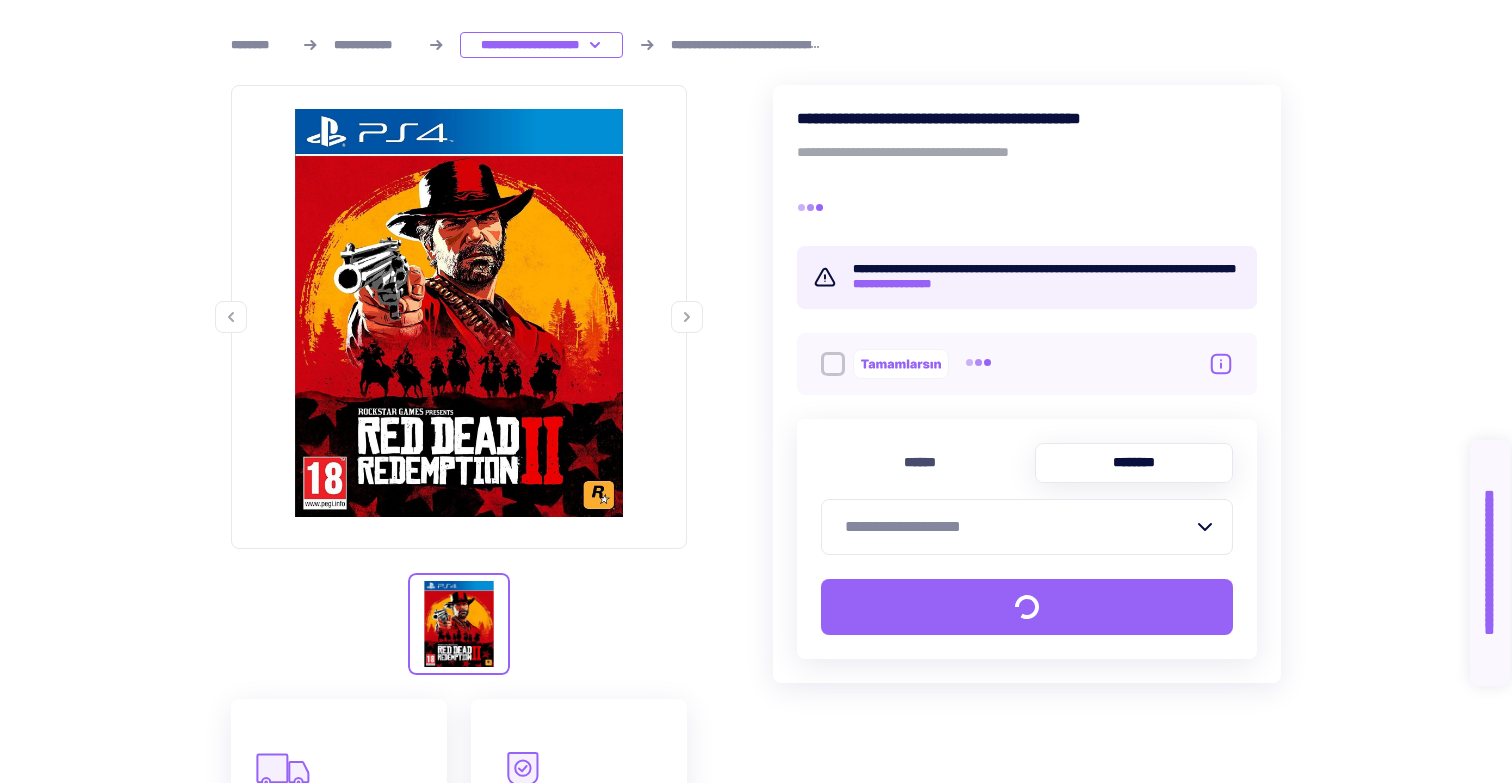click on "**********" at bounding box center [1015, 527] 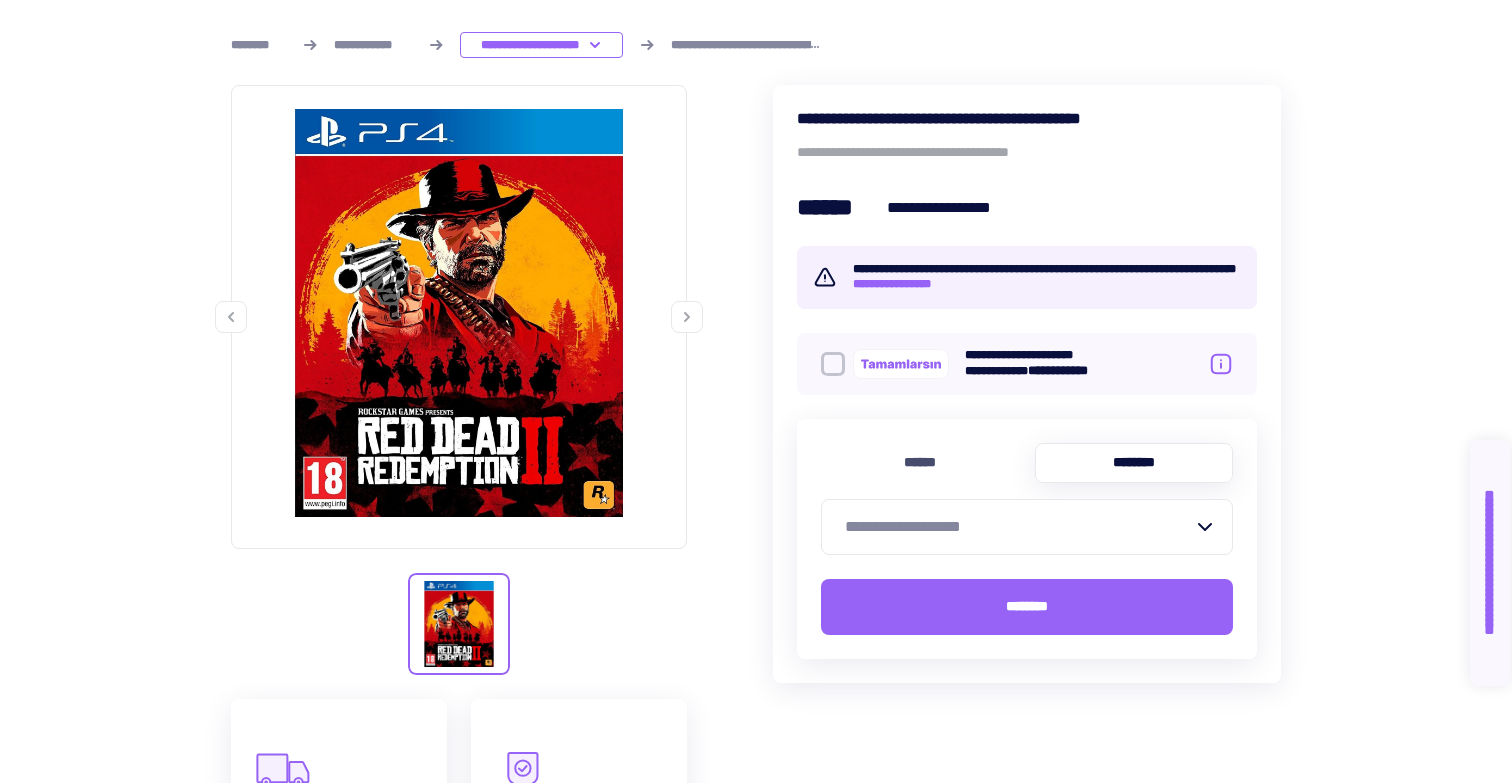 click on "****** ********" at bounding box center [1027, 463] 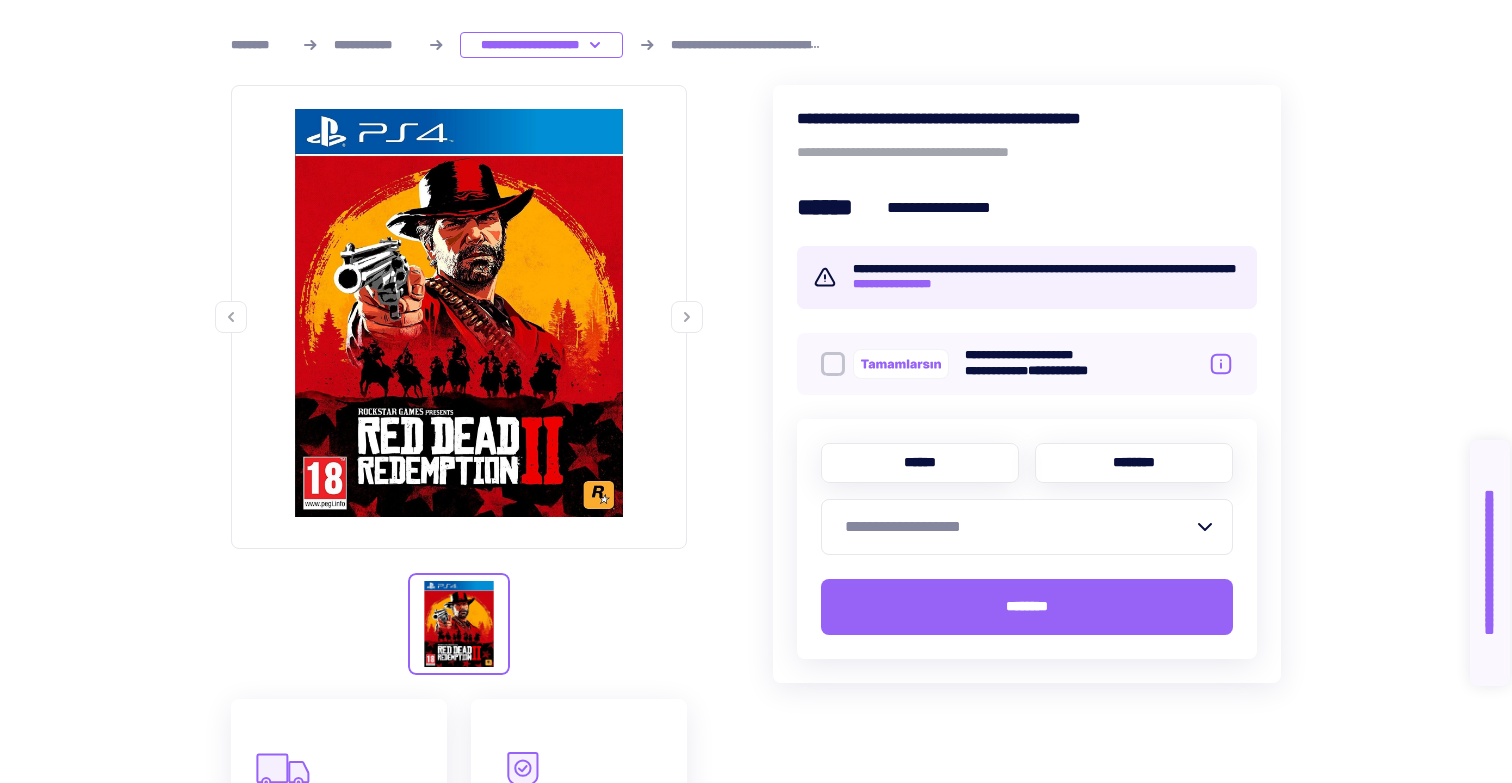 click on "******" at bounding box center (920, 463) 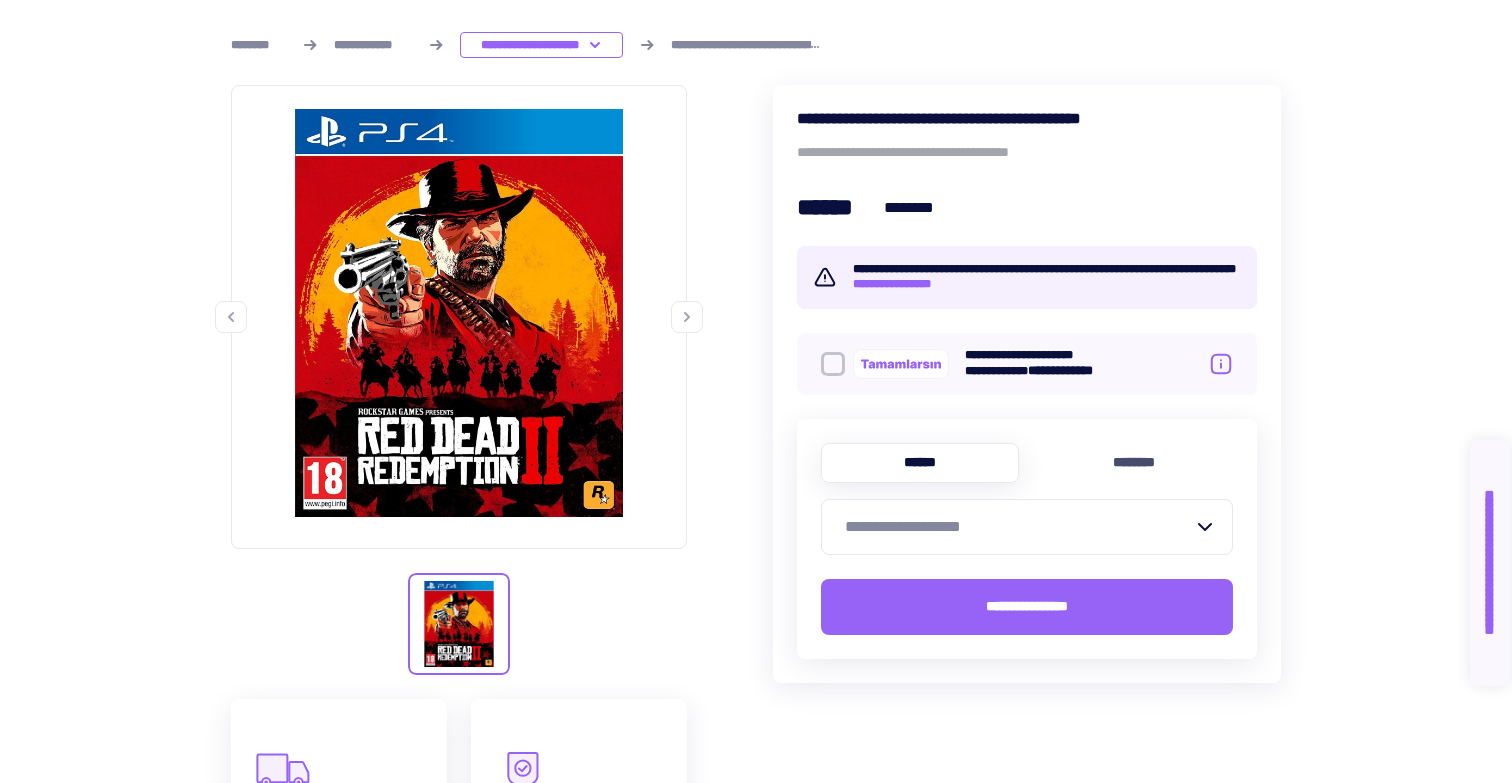 click on "**********" at bounding box center [1015, 527] 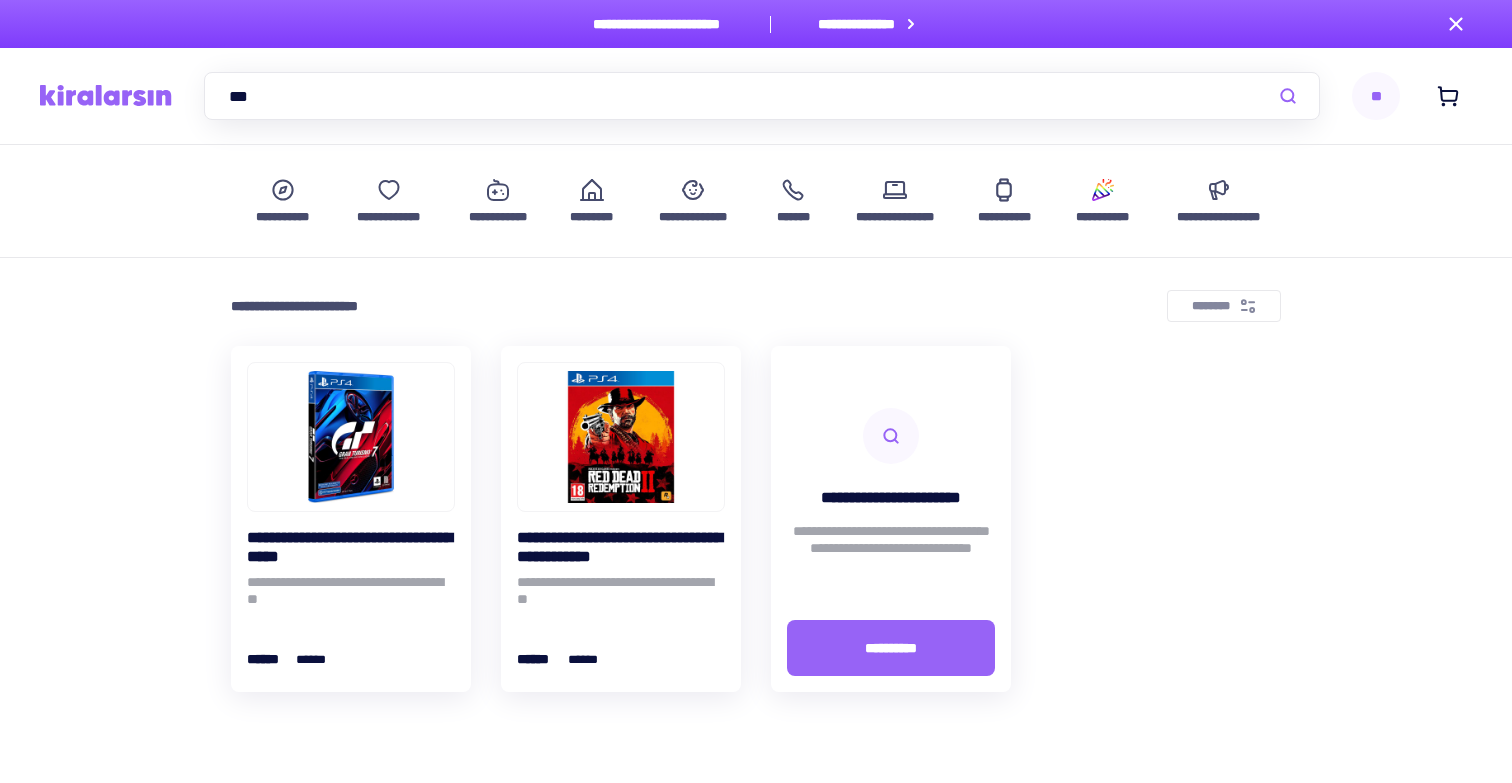 scroll, scrollTop: 0, scrollLeft: 0, axis: both 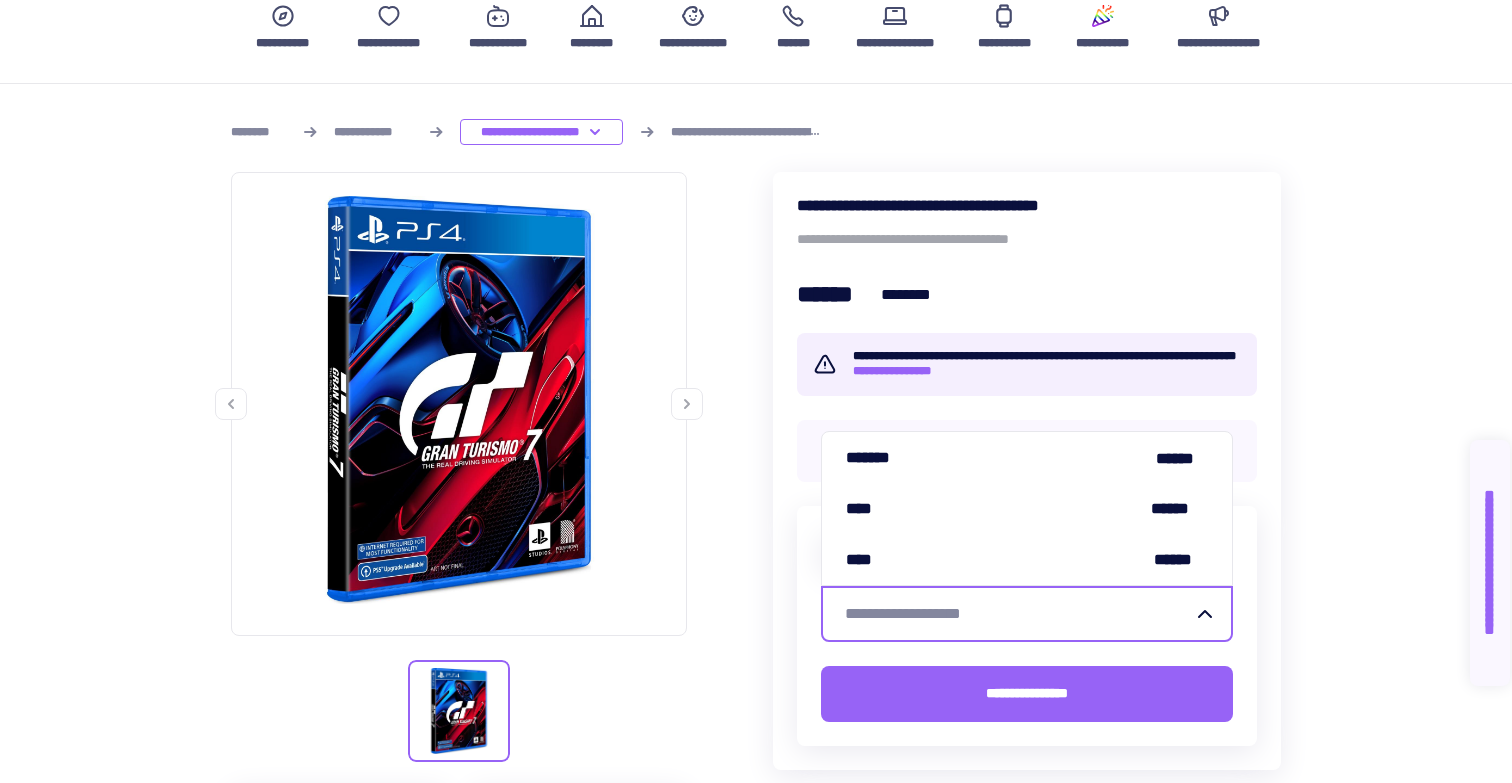 click on "**********" at bounding box center [1015, 614] 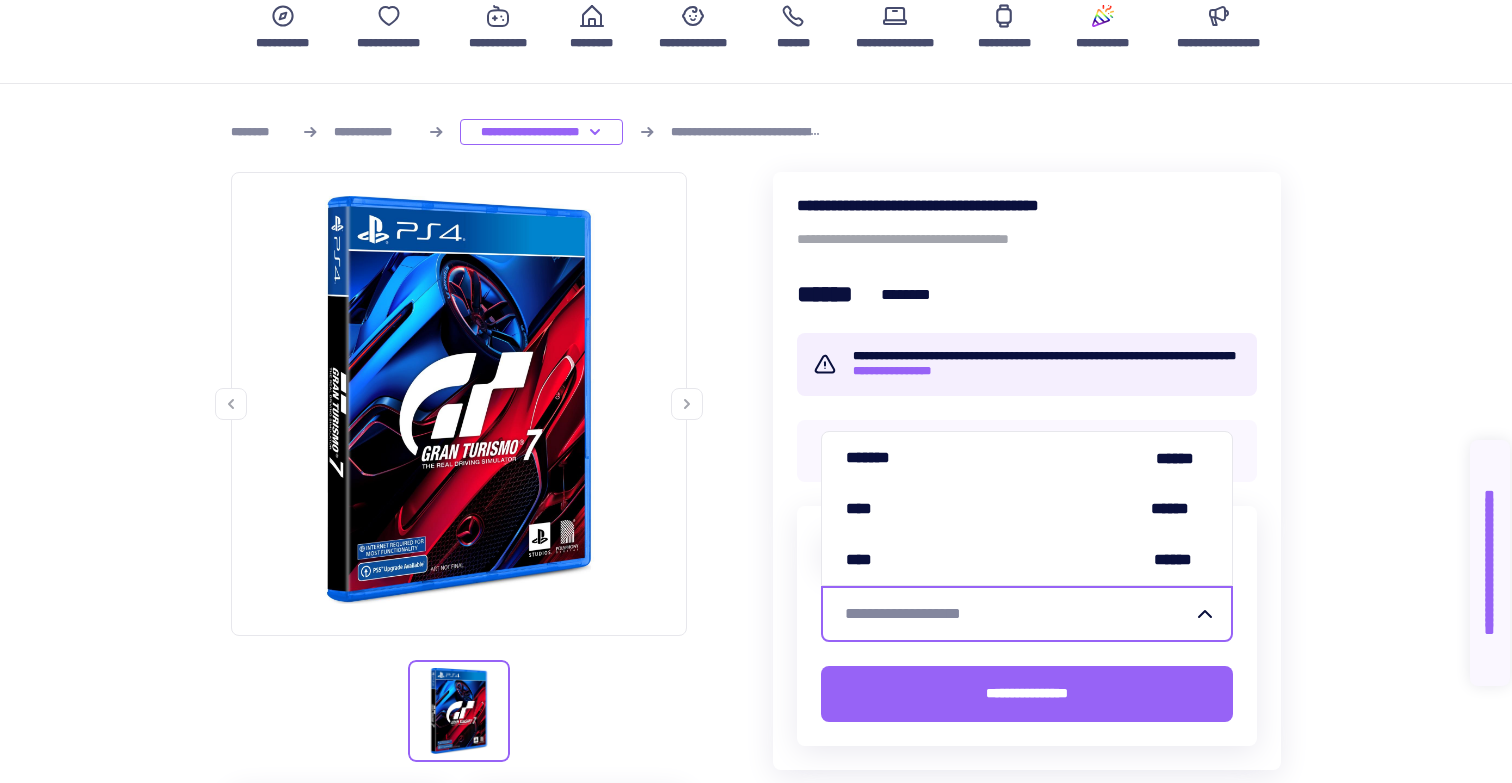click on "**********" at bounding box center (756, 132) 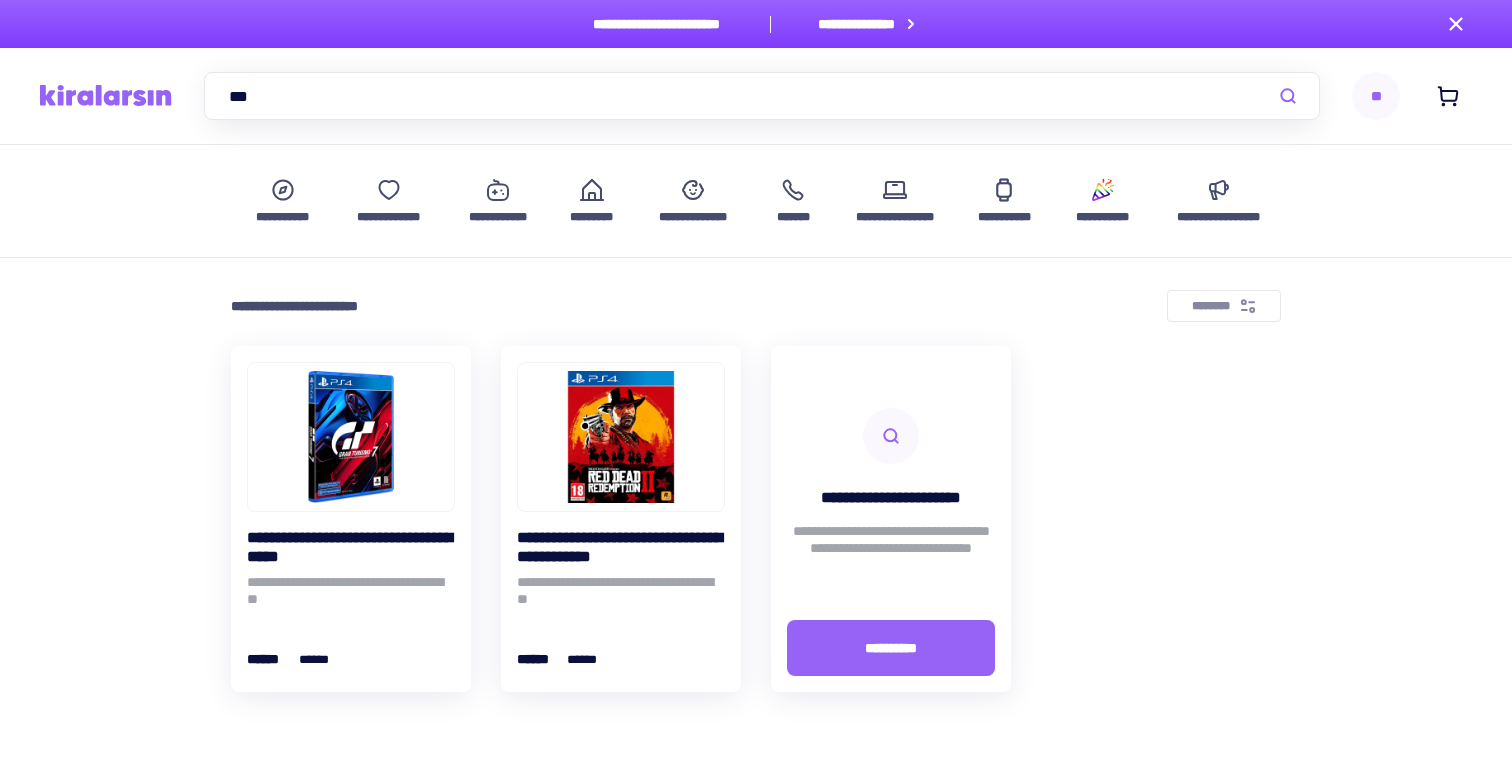 scroll, scrollTop: 0, scrollLeft: 0, axis: both 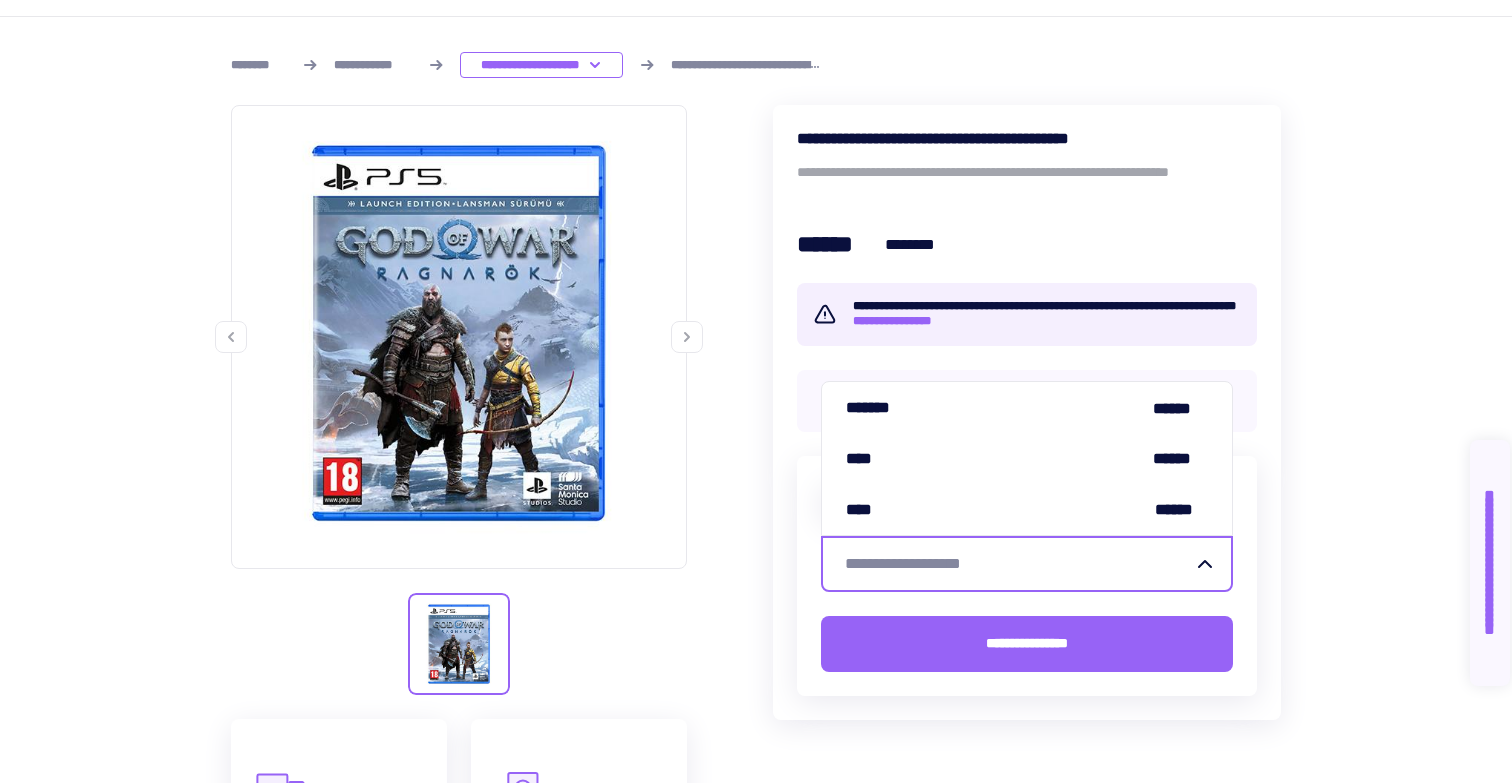 click on "**********" at bounding box center (1015, 564) 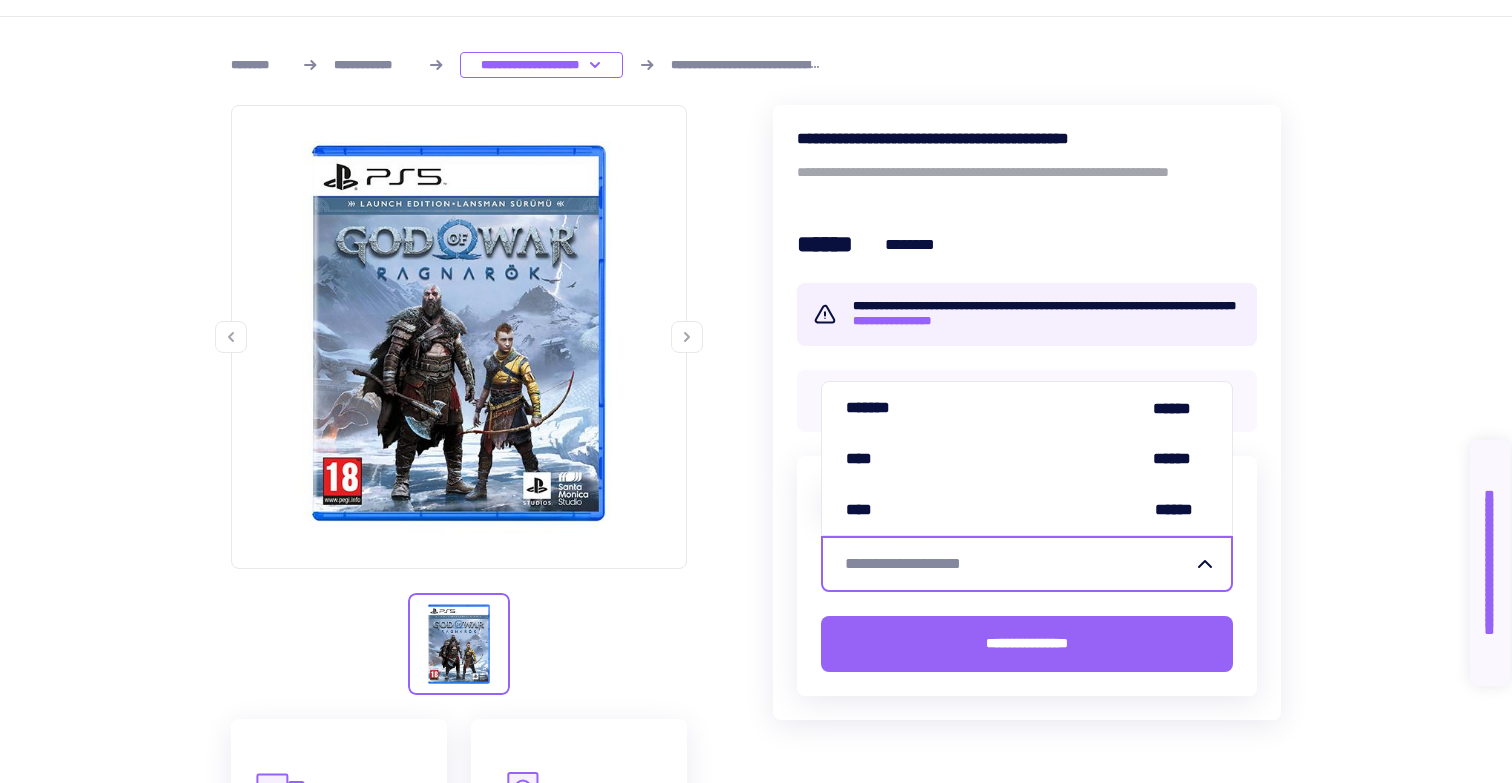 click on "**********" at bounding box center [756, 968] 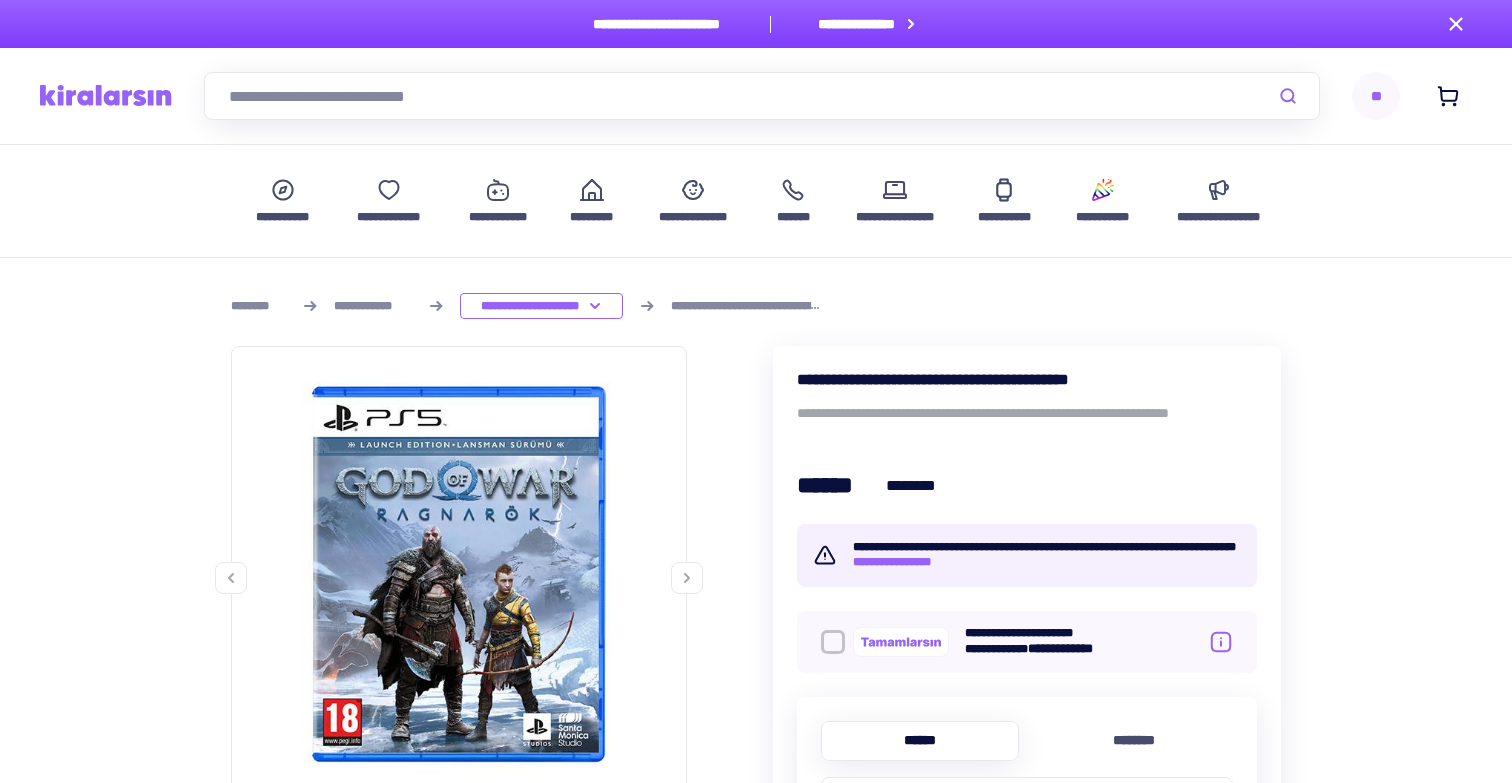 scroll, scrollTop: 0, scrollLeft: 0, axis: both 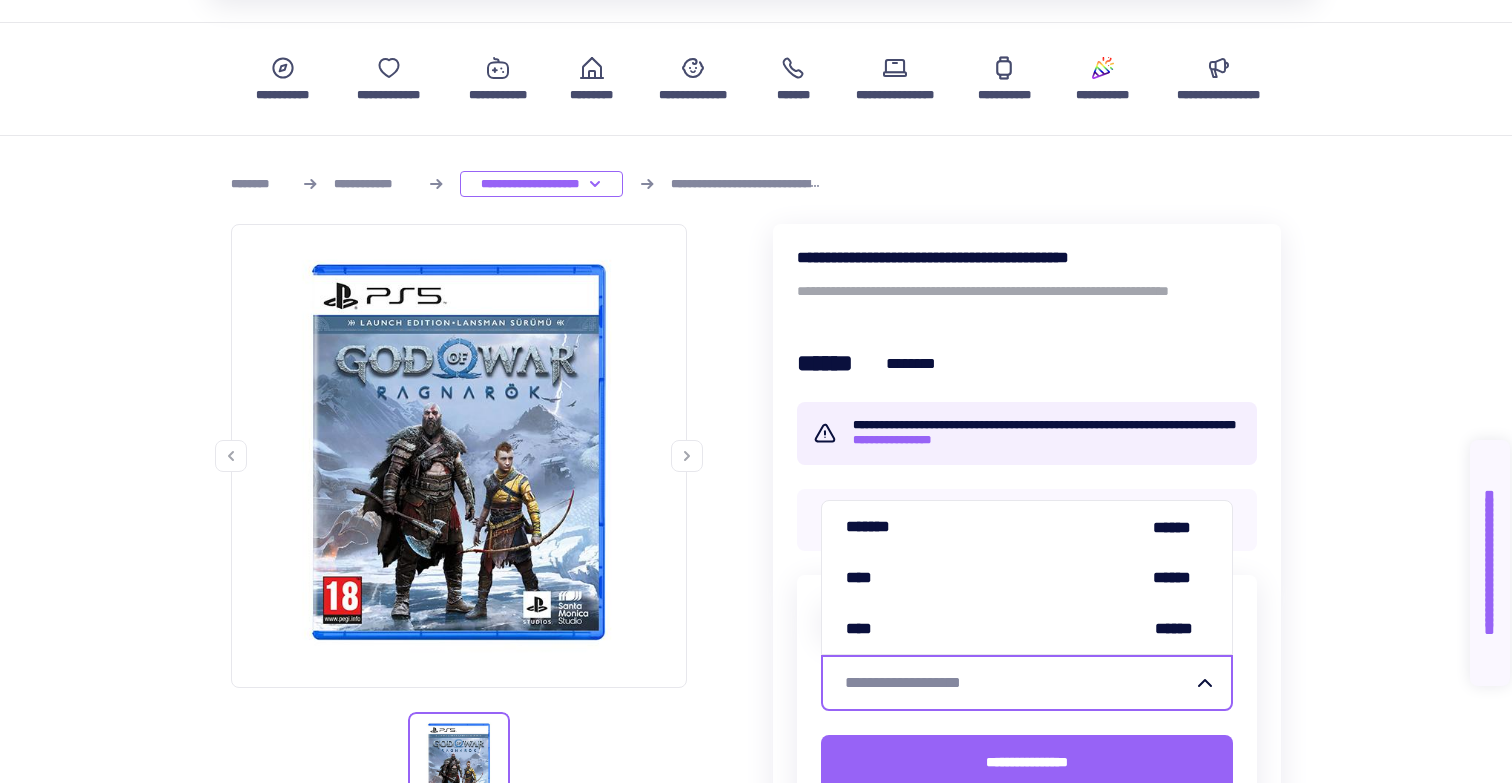 click on "**********" at bounding box center (1015, 683) 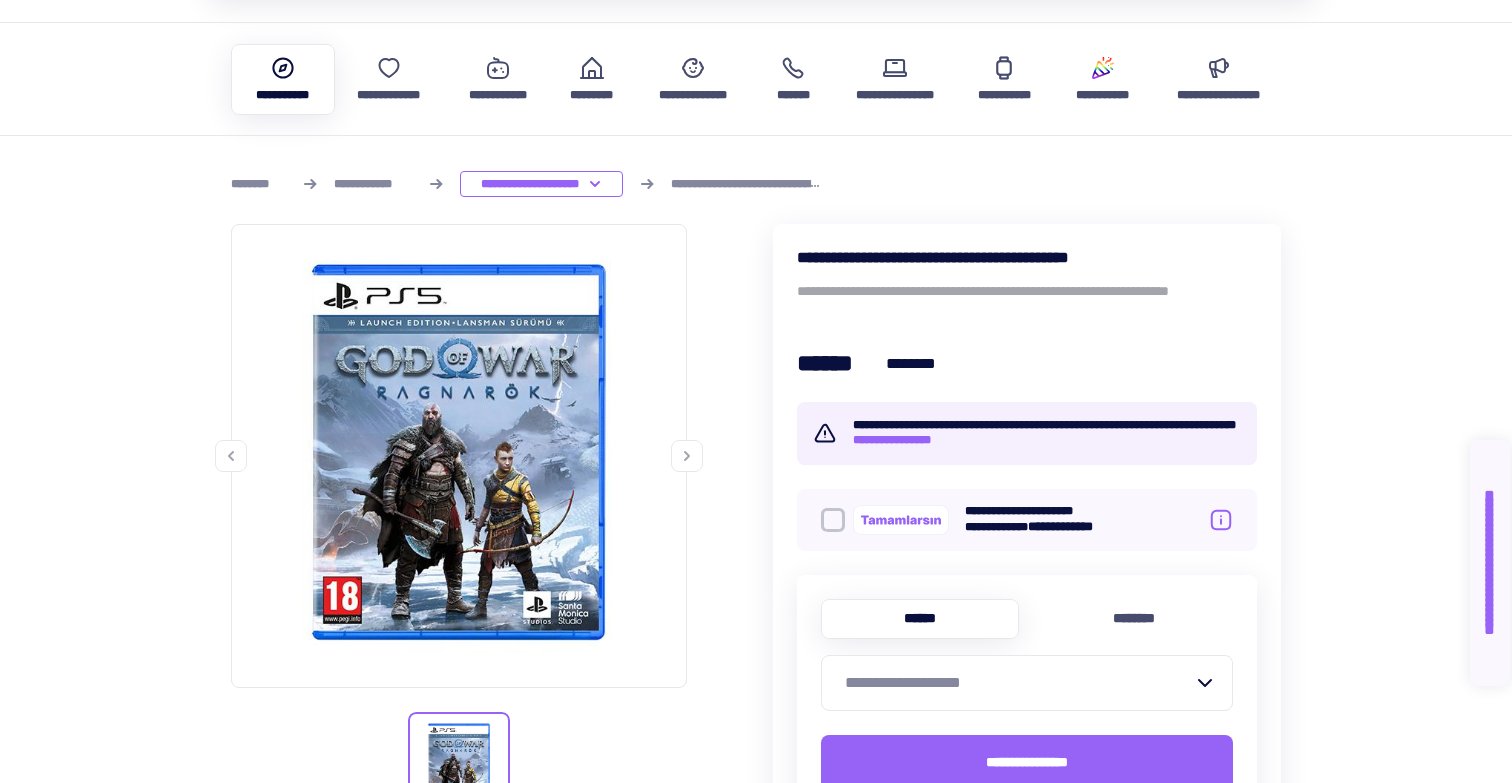 click at bounding box center (283, 68) 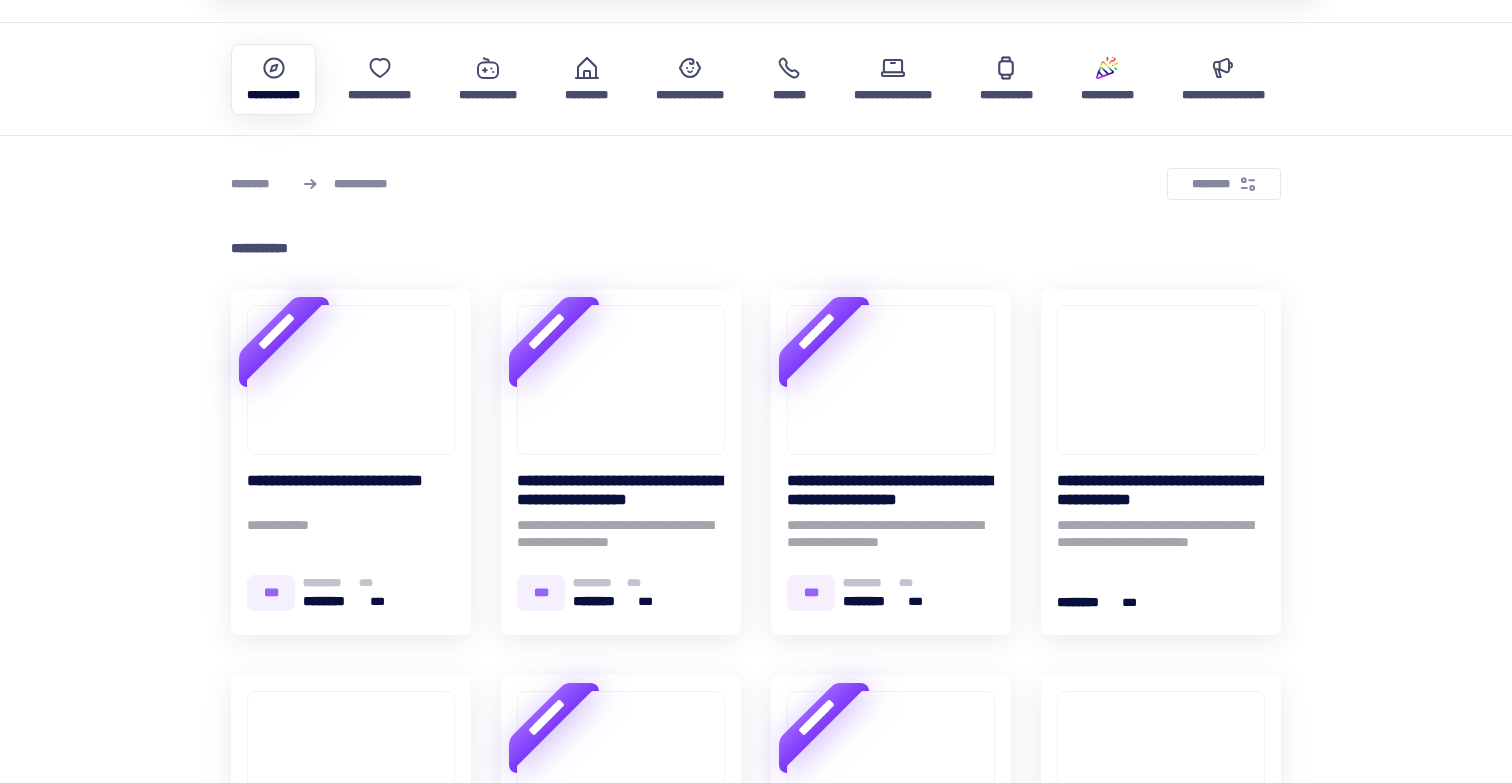 scroll, scrollTop: 0, scrollLeft: 0, axis: both 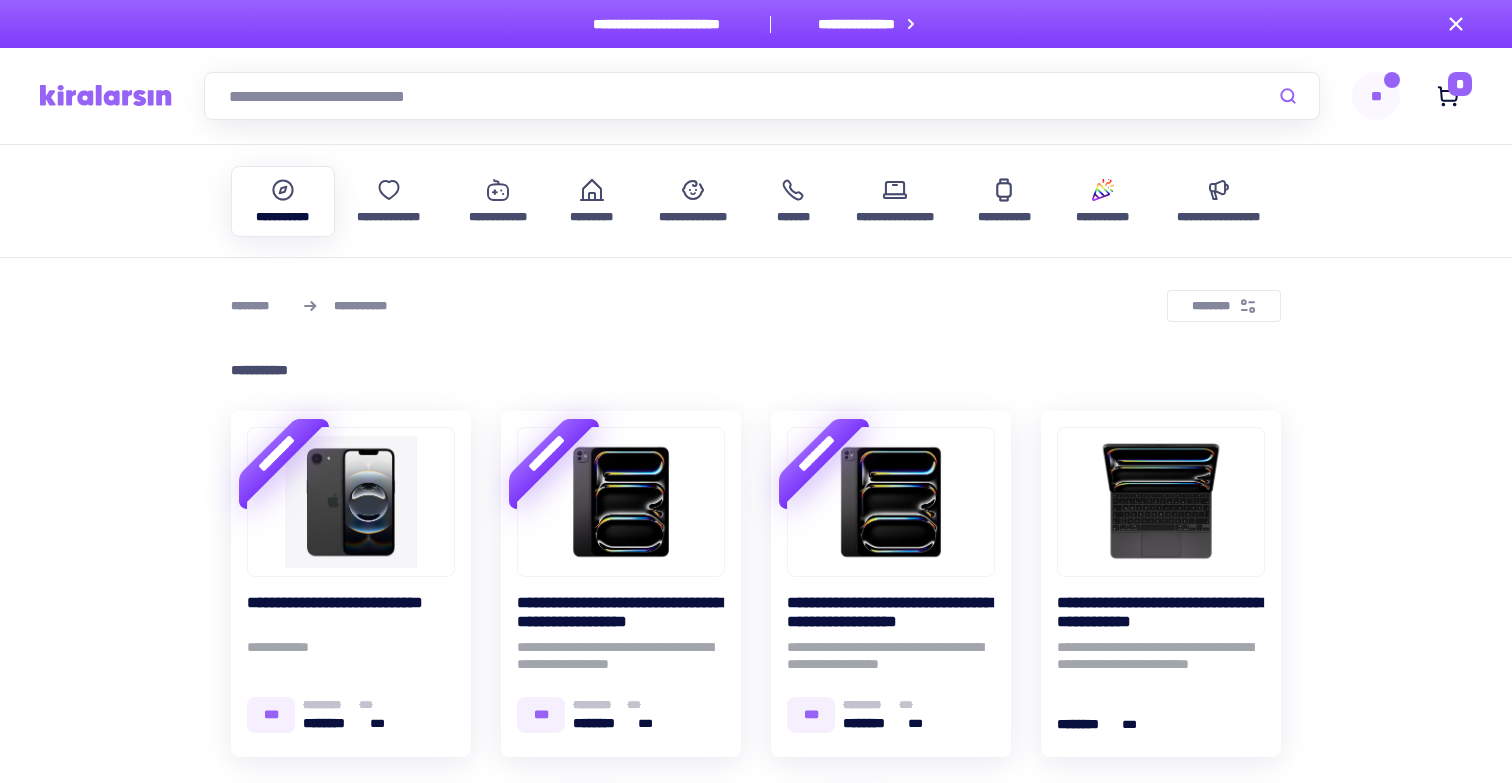 click at bounding box center [762, 96] 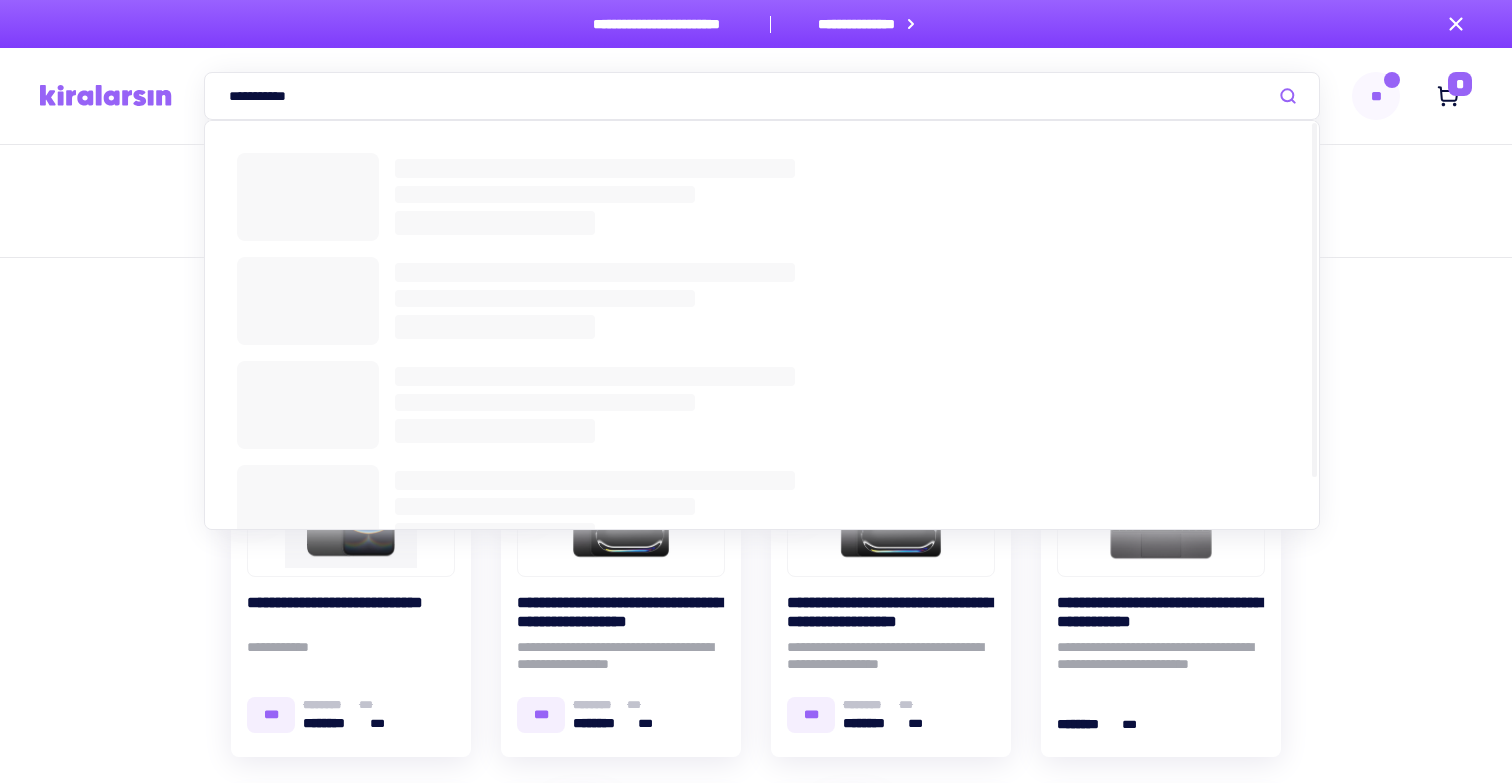 type on "**********" 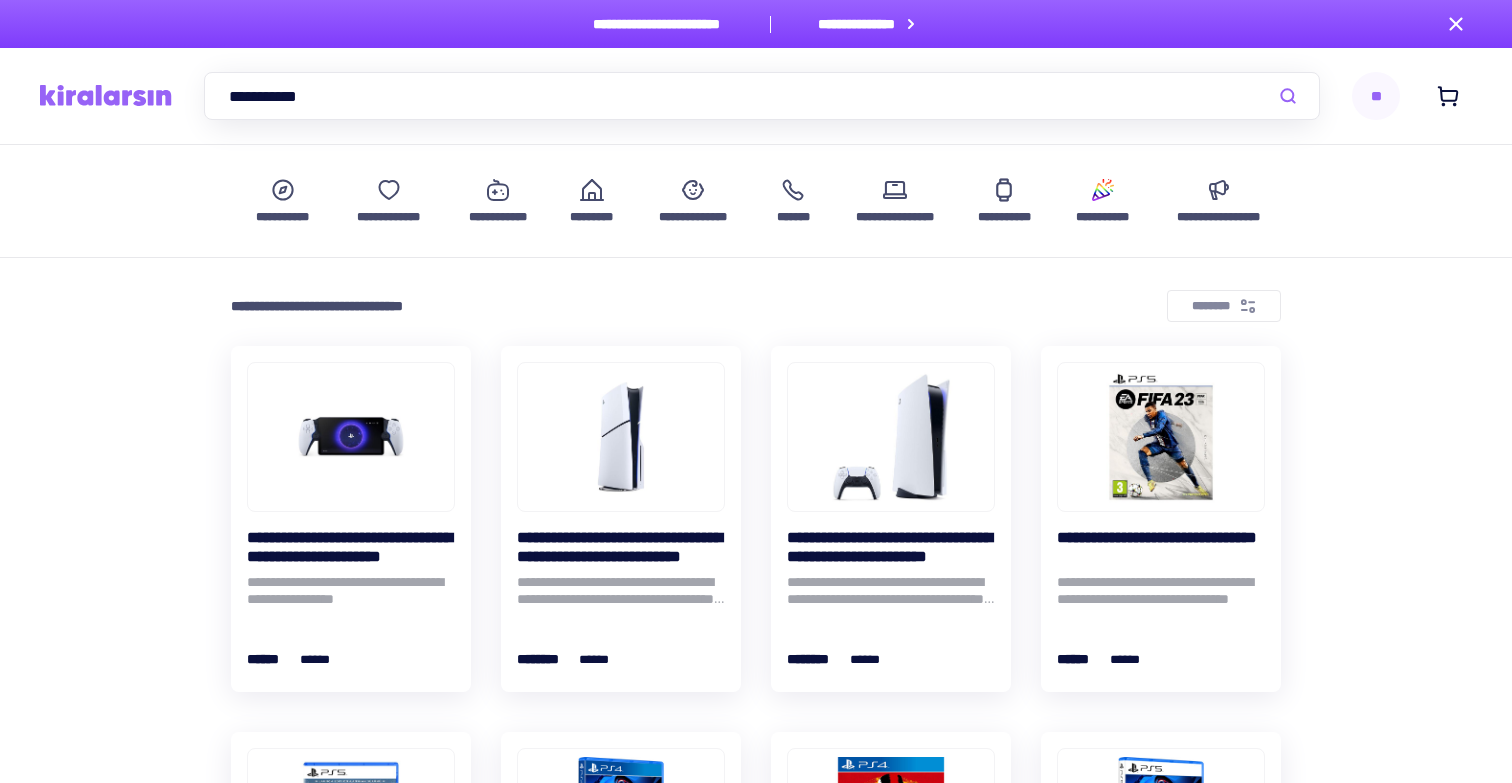 scroll, scrollTop: 0, scrollLeft: 0, axis: both 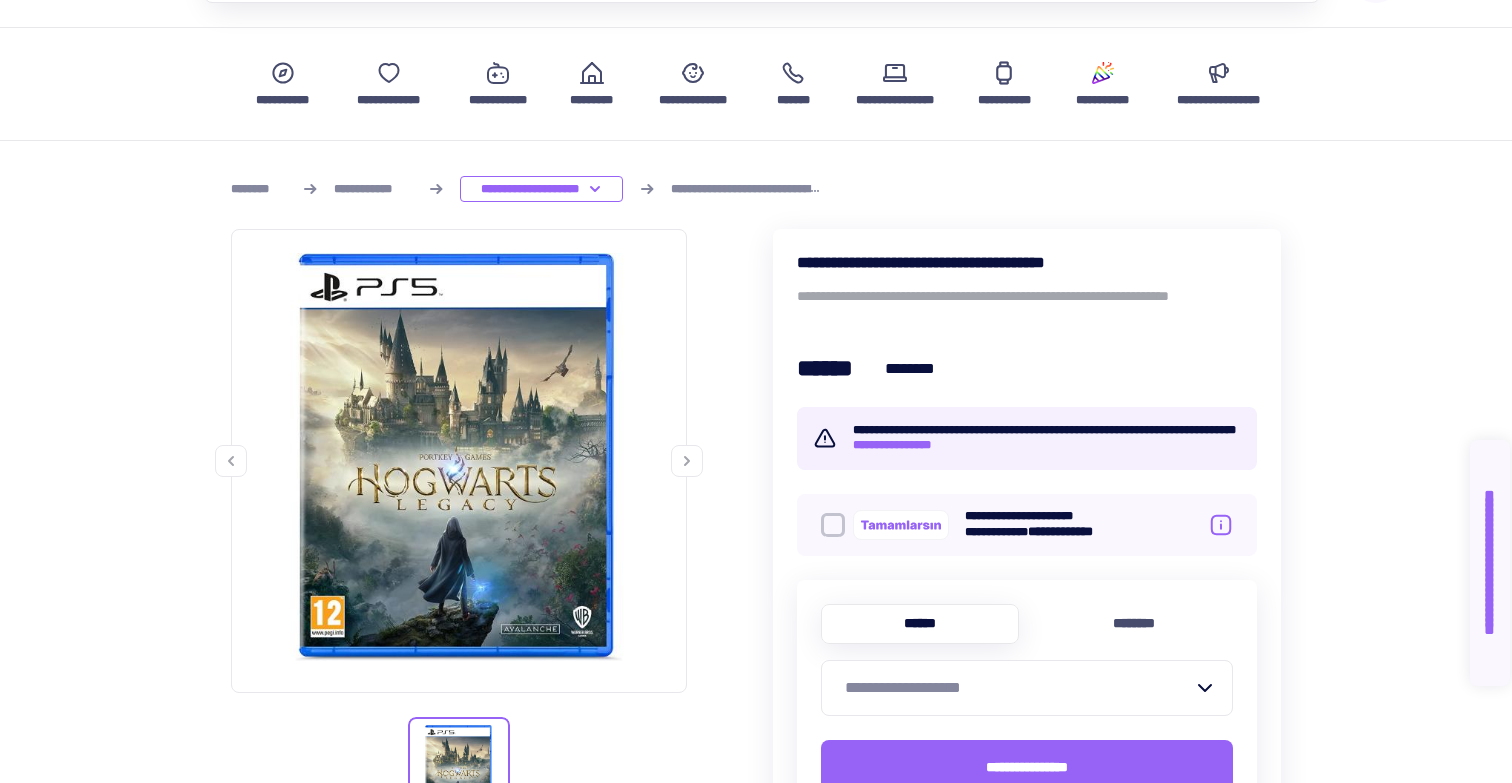 click on "**********" at bounding box center (1015, 688) 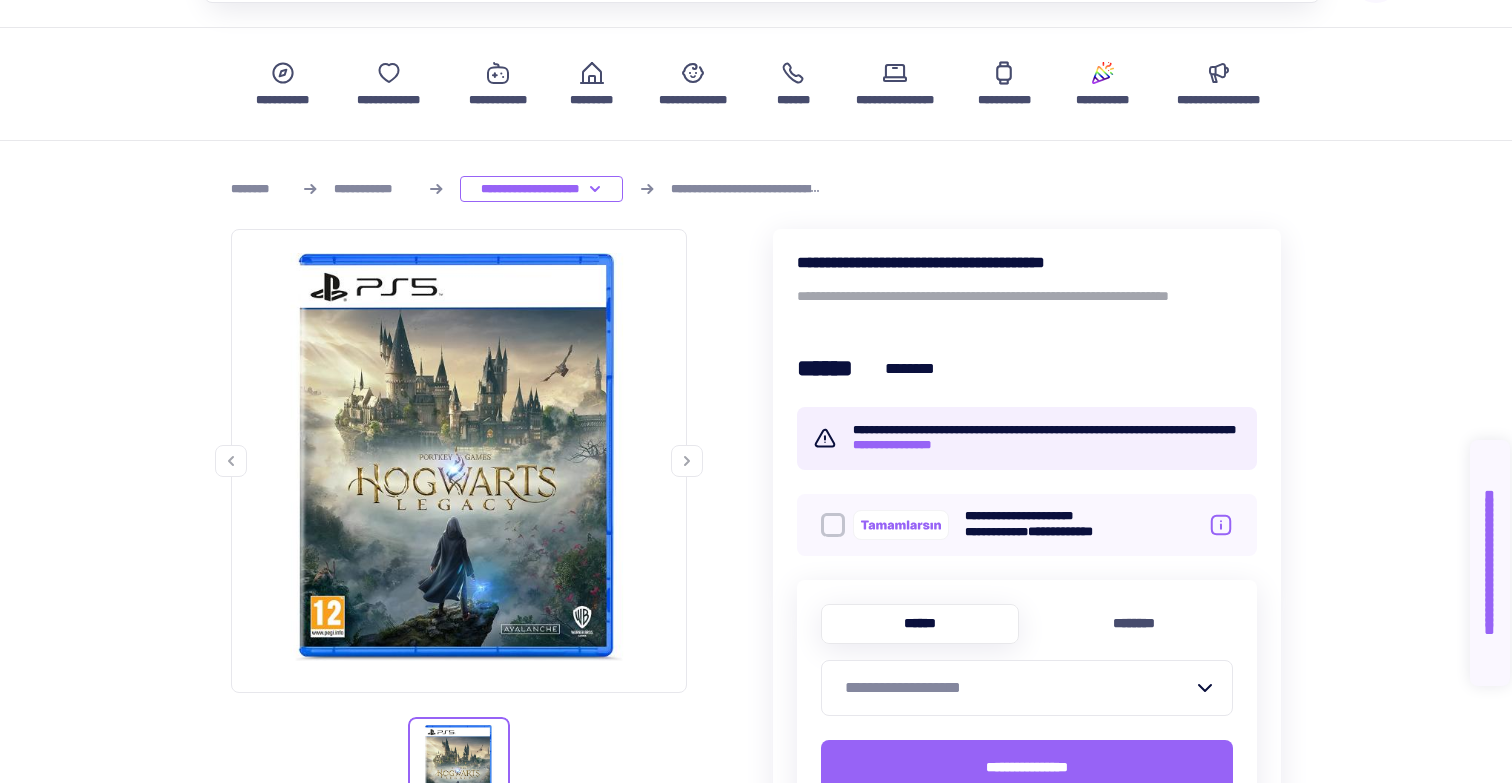 click on "**********" at bounding box center (756, 956) 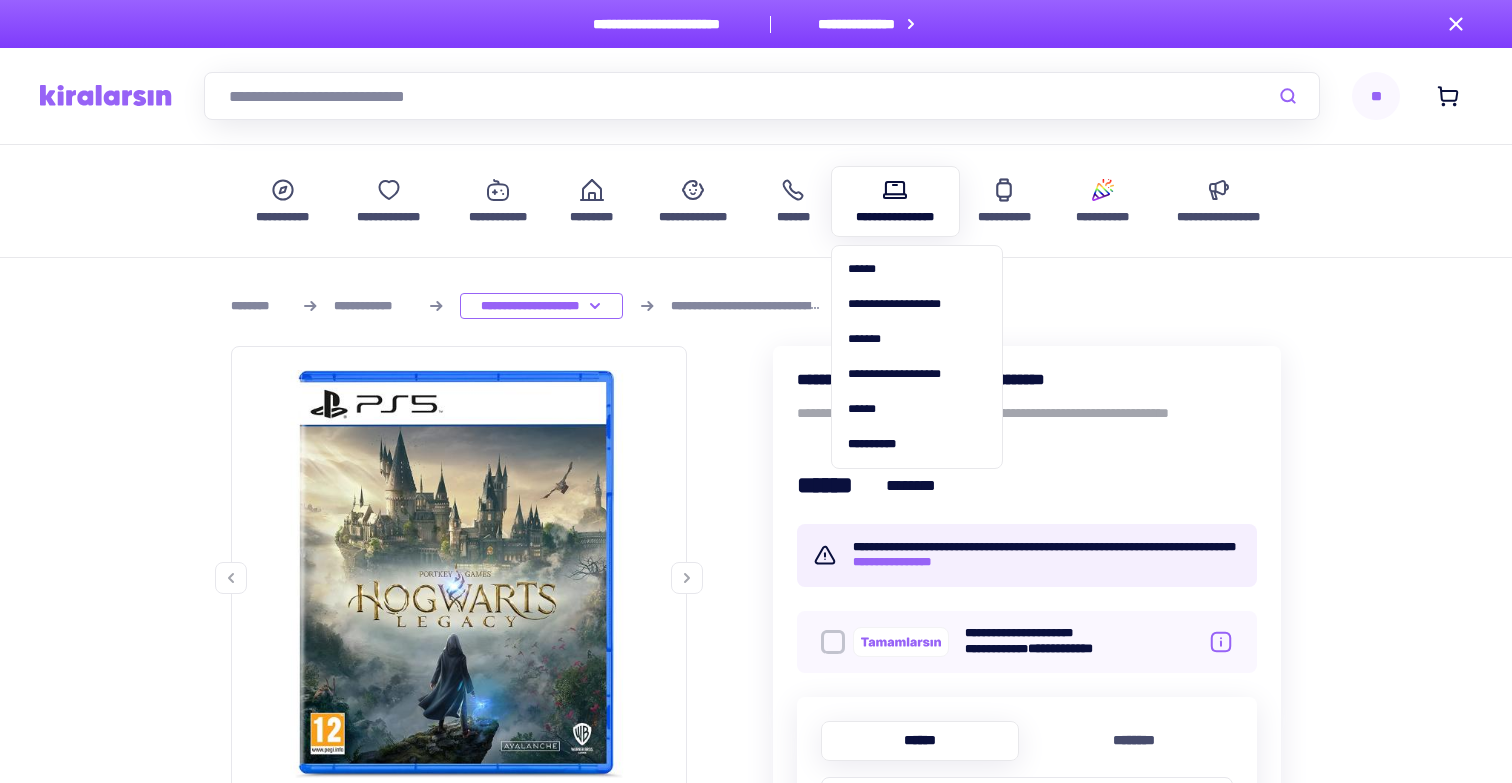 scroll, scrollTop: 0, scrollLeft: 0, axis: both 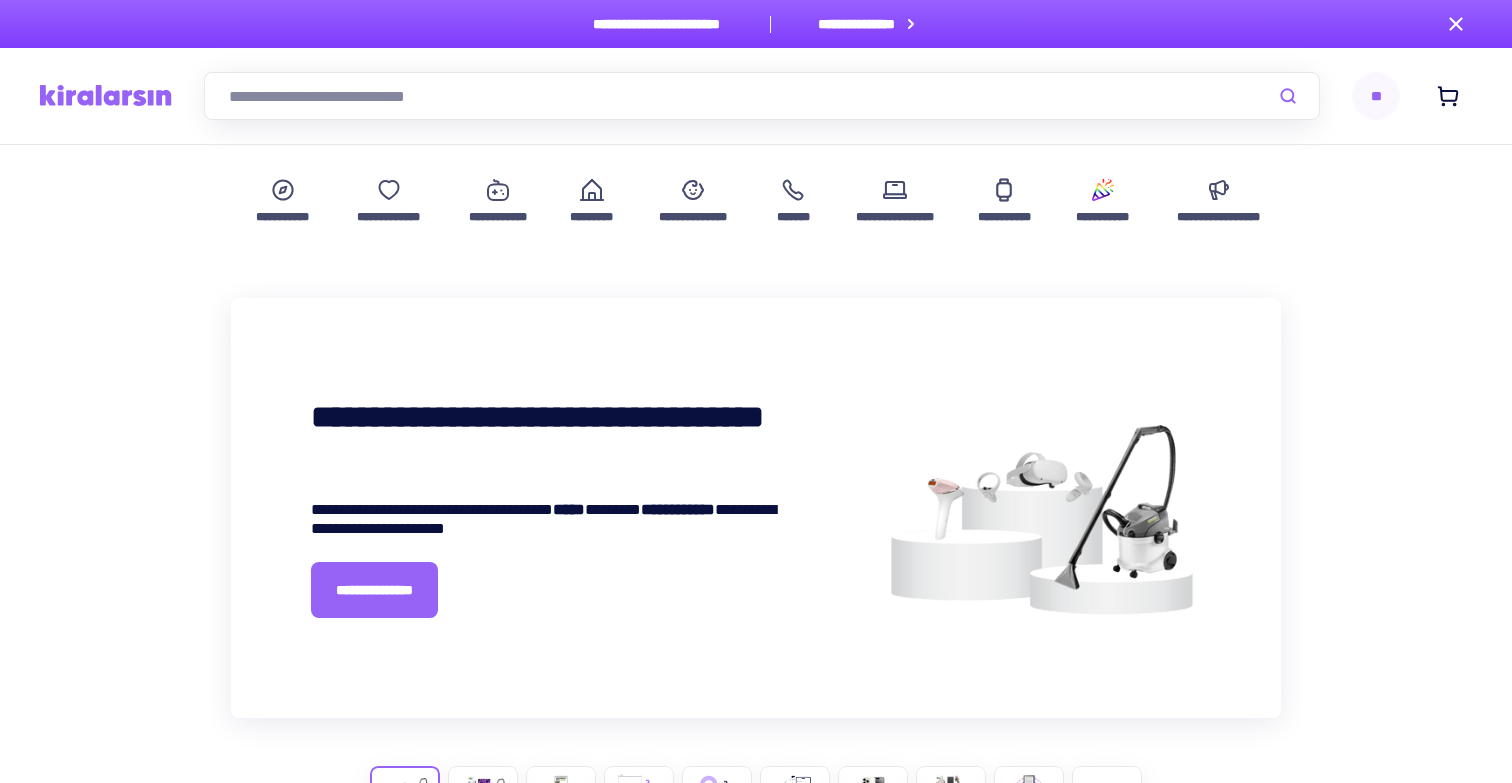 click at bounding box center [762, 96] 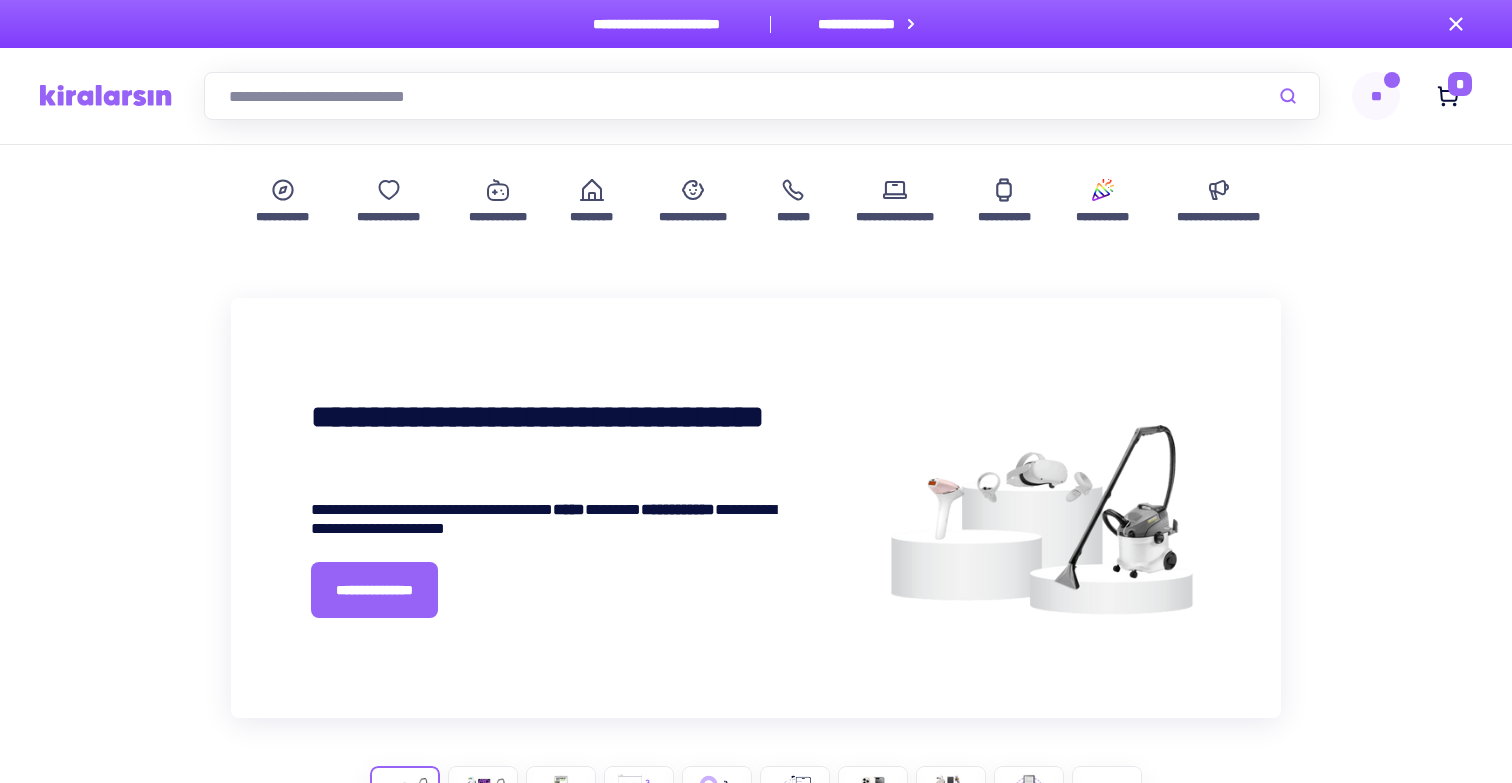 scroll, scrollTop: 0, scrollLeft: 0, axis: both 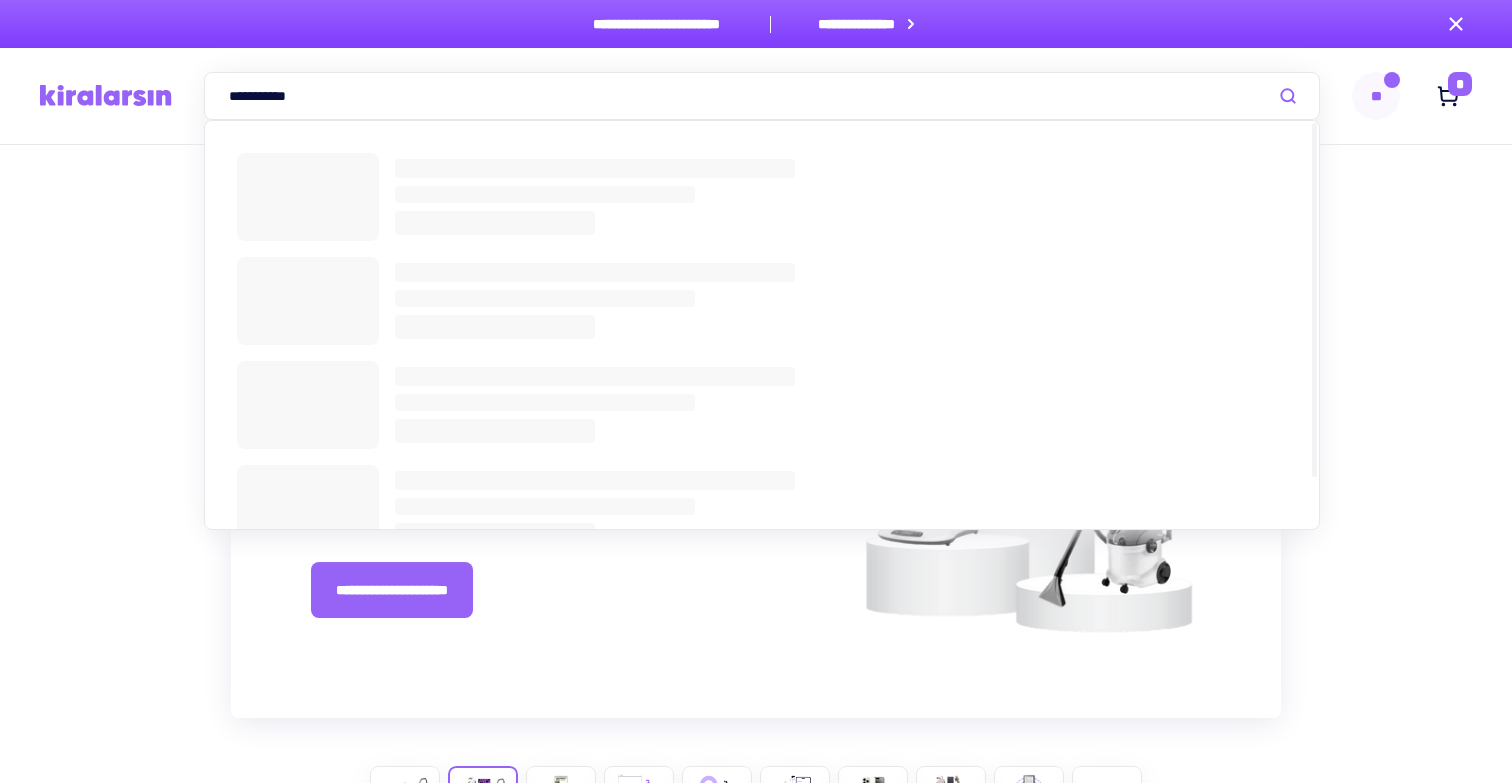 type on "**********" 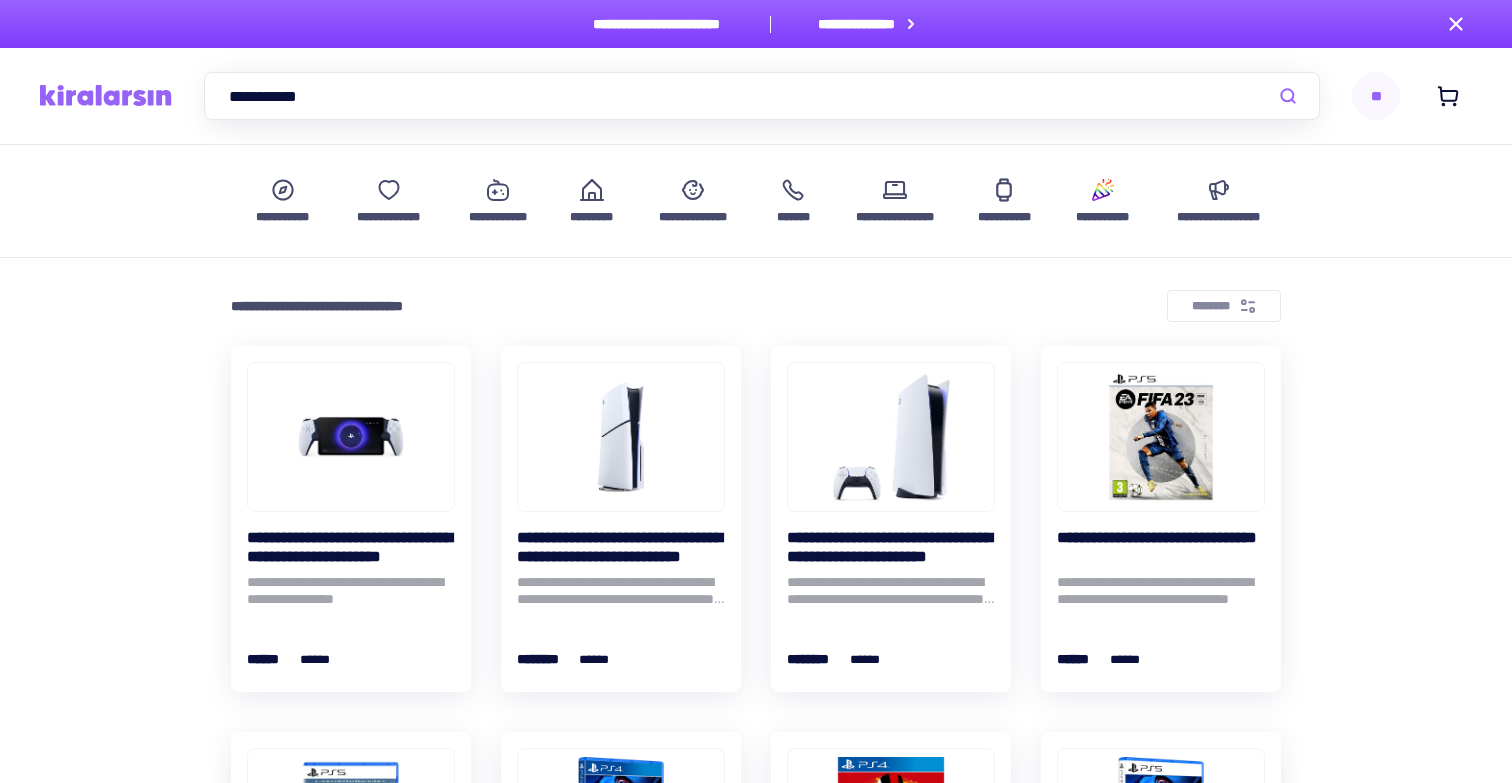 scroll, scrollTop: 0, scrollLeft: 0, axis: both 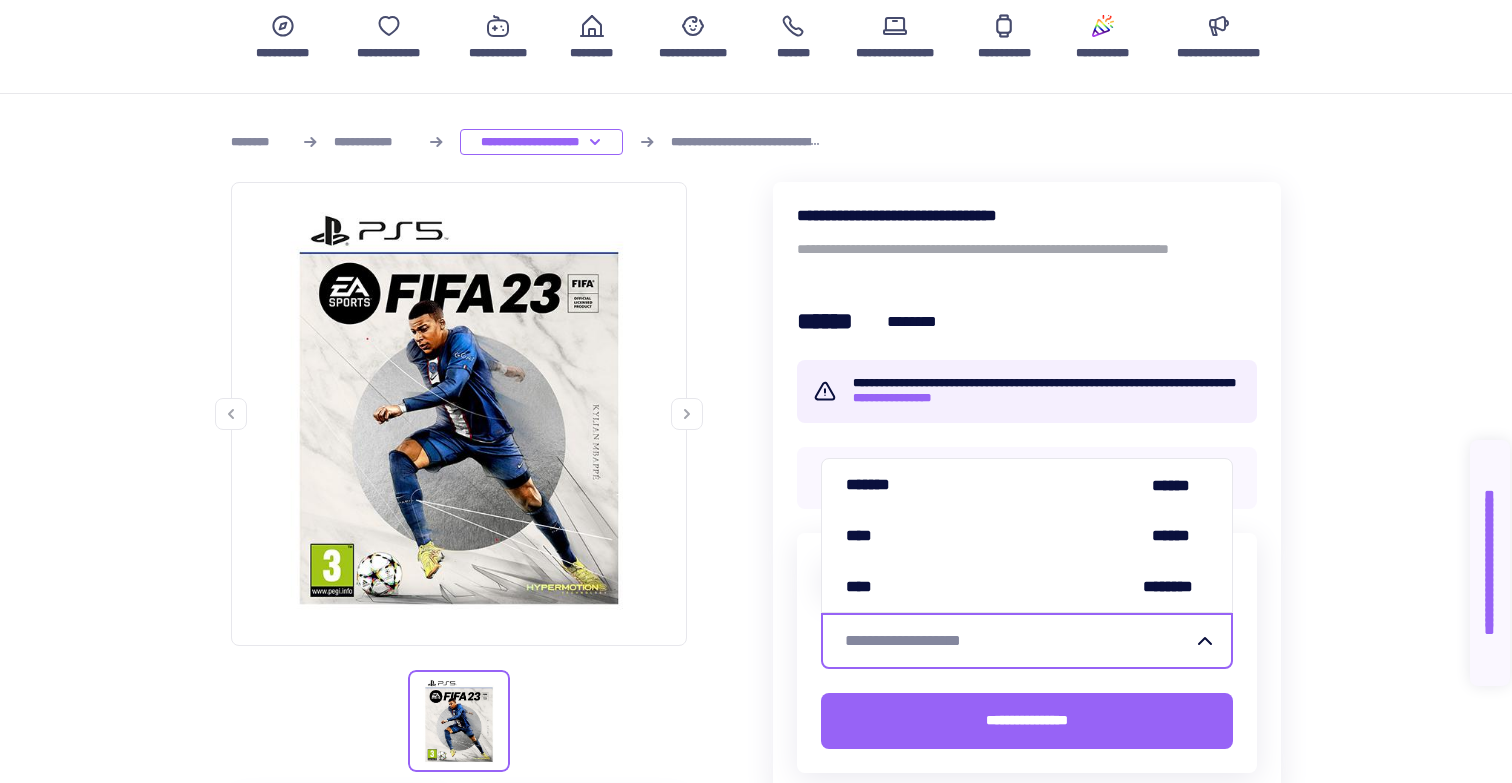 click on "**********" at bounding box center [1015, 641] 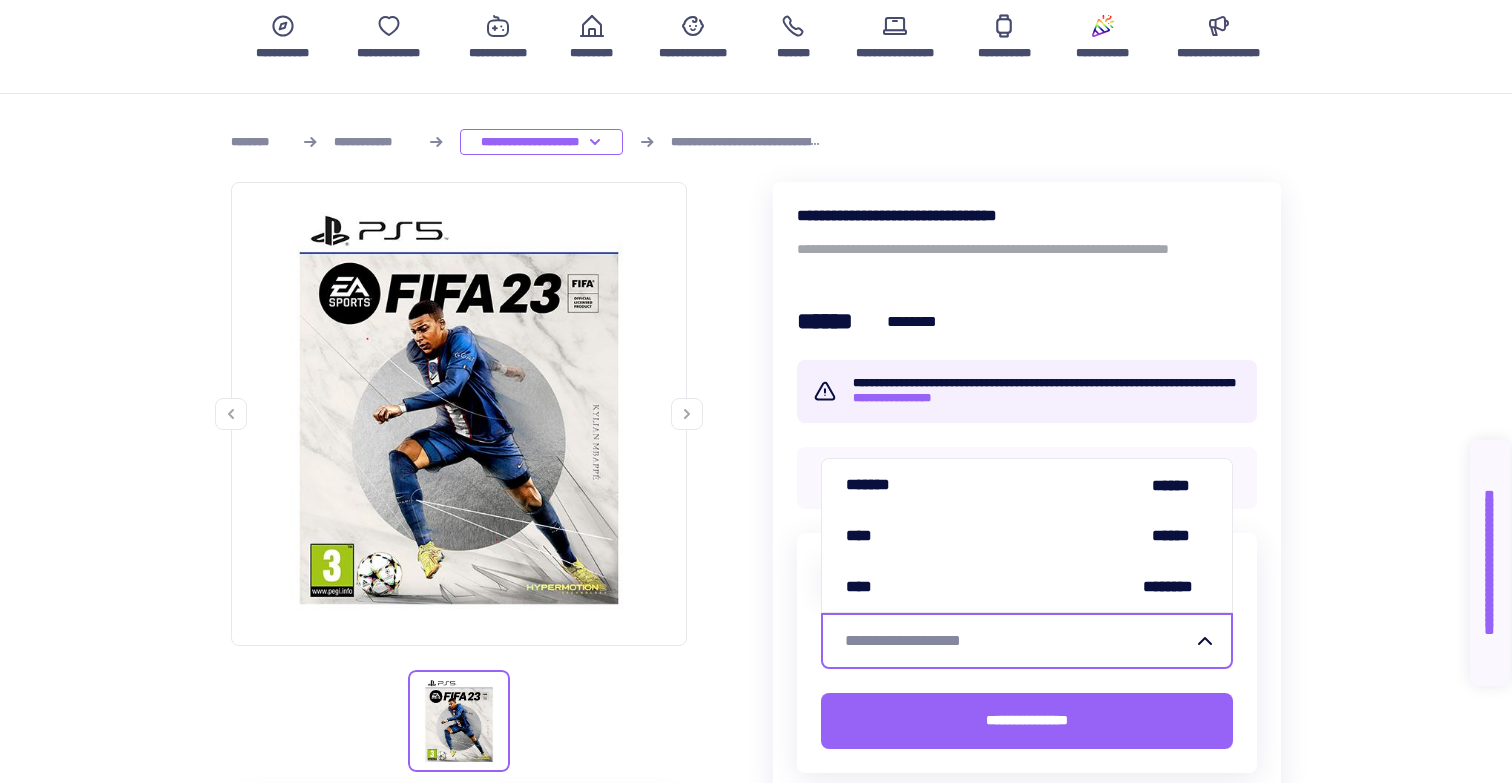 click on "[FIRST] [LAST] [EMAIL] [ADDRESS] [CITY] [STATE] [POSTAL_CODE] [COUNTRY] [PHONE] [CREDIT_CARD] [EXPIRY_DATE] [CVV] [CARD_HOLDER_NAME] [BILLING_ADDRESS] [BILLING_CITY] [BILLING_STATE] [BILLING_POSTAL_CODE] [BILLING_COUNTRY] [DRIVER_LICENSE] [PASSPORT_NUMBER] [DATE_OF_BIRTH] [AGE] [OCCUPATION] [EMPLOYER] [JOB_TITLE] [NATIONALITY] [GENDER] [ETHNICITY] [RELIGION] [POLITICAL_AFFILIATION] [MARITAL_STATUS] [NUMBER_OF_CHILDREN] [VEHICLE_IDENTIFICATION_NUMBER] [LICENSE_PLATE_NUMBER] [SOCIAL_SECURITY_NUMBER] [ACCOUNT_NUMBER] [ROUTING_NUMBER] [IP_ADDRESS] [MAC_ADDRESS] [DEVICE_ID] [USER_ID] [USERNAME] [PASSWORD] [SECURITY_QUESTION] [SECURITY_ANSWER] [SESSION_ID] [COOKIE_ID] [REFERRER_URL] [USER_AGENT] [OPERATING_SYSTEM] [BROWSER_VERSION] [SCREEN_RESOLUTION] [TIMEZONE] [LANGUAGE] [CURRENCY] [PRICE] [QUANTITY] [PRODUCT_NAME] [BRAND_NAME] [COMPANY_NAME] [STORE_NAME] [LOCATION_NAME] [EVENT_NAME] [EVENT_DATE] [EVENT_TIME] [EVENT_LOCATION] [ATTENDEE_NAME] [INVITATION_CODE] [CONFIRMATION_NUMBER] [BOOKING_REFERENCE] [FLIGHT_NUMBER] [TRAIN_NUMBER] [BUS_NUMBER] [HOTEL_NAME] [RESERVATION_ID] [CHECK_IN_DATE] [CHECK_OUT_DATE] [ROOM_NUMBER] [GUEST_NAME] [PET_NAME] [VETERINARIAN_NAME] [PET_BREED] [PET_AGE] [PET_WEIGHT] [PET_COLOR] [PET_SEX] [PET_MICROCHIP_NUMBER] [PET_VACCINATION_DATE] [PET_ALLERGIES] [PET_DIET] [PET_BEHAVIOR] [PET_TRAINING_METHOD] [PET_OWNER_NAME] [PET_OWNER_PHONE] [PET_OWNER_EMAIL] [PET_OWNER_ADDRESS] [PET_OWNER_CITY] [PET_OWNER_STATE] [PET_OWNER_POSTAL_CODE] [PET_OWNER_COUNTRY] [PET_OWNER_ID] [PET_OWNER_ACCOUNT_NUMBER] [PET_OWNER_CREDIT_CARD] [PET_OWNER_EXPIRY_DATE] [PET_OWNER_CVV] [PET_OWNER_BILLING_ADDRESS] [PET_OWNER_BILLING_CITY] [PET_OWNER_BILLING_STATE] [PET_OWNER_BILLING_POSTAL_CODE] [PET_OWNER_BILLING_COUNTRY] [PET_OWNER_DRIVER_LICENSE] [PET_OWNER_PASSPORT_NUMBER] [PET_OWNER_DATE_OF_BIRTH] [PET_OWNER_AGE] [PET_OWNER_OCCUPATION] [PET_OWNER_EMPLOYER] [PET_OWNER_JOB_TITLE] [PET_OWNER_NATIONALITY] [PET_OWNER_GENDER] [PET_OWNER_ETHNICITY] [PET_OWNER_RELIGION] [PET_OWNER_POLITICAL_AFFILIATION] [PET_OWNER_MARITAL_STATUS] [PET_OWNER_NUMBER_OF_CHILDREN] [PET_OWNER_VEHICLE_IDENTIFICATION_NUMBER] [PET_OWNER_LICENSE_PLATE_NUMBER] [PET_OWNER_SOCIAL_SECURITY_NUMBER] [PET_OWNER_ACCOUNT_NUMBER] [PET_OWNER_ROUTING_NUMBER] [PET_OWNER_IP_ADDRESS] [PET_OWNER_MAC_ADDRESS] [PET_OWNER_DEVICE_ID] [PET_OWNER_USER_ID] [PET_OWNER_USERNAME] [PET_OWNER_PASSWORD] [PET_OWNER_SECURITY_QUESTION] [PET_OWNER_SECURITY_ANSWER] [PET_OWNER_SESSION_ID] [PET_OWNER_COOKIE_ID] [PET_OWNER_REFERRER_URL] [PET_OWNER_USER_AGENT] [PET_OWNER_OPERATING_SYSTEM] [PET_OWNER_BROWSER_VERSION] [PET_OWNER_SCREEN_RESOLUTION] [PET_OWNER_TIMEZONE] [PET_OWNER_LANGUAGE] [PET_OWNER_CURRENCY] [PET_OWNER_PRICE] [PET_OWNER_QUANTITY] [PET_OWNER_PRODUCT_NAME] [PET_OWNER_BRAND_NAME] [PET_OWNER_COMPANY_NAME] [PET_OWNER_STORE_NAME] [PET_OWNER_LOCATION_NAME] [PET_OWNER_EVENT_NAME] [PET_OWNER_EVENT_DATE] [PET_OWNER_EVENT_TIME] [PET_OWNER_EVENT_LOCATION] [PET_OWNER_ATTENDEE_NAME] [PET_OWNER_INVITATION_CODE] [PET_OWNER_CONFIRMATION_NUMBER] [PET_OWNER_BOOKING_REFERENCE] [PET_OWNER_FLIGHT_NUMBER] [PET_OWNER_TRAIN_NUMBER] [PET_OWNER_BUS_NUMBER] [PET_OWNER_HOTEL_NAME] [PET_OWNER_RESERVATION_ID] [PET_OWNER_CHECK_IN_DATE] [PET_OWNER_CHECK_OUT_DATE] [PET_OWNER_ROOM_NUMBER] [PET_OWNER_GUEST_NAME]" at bounding box center (756, 982) 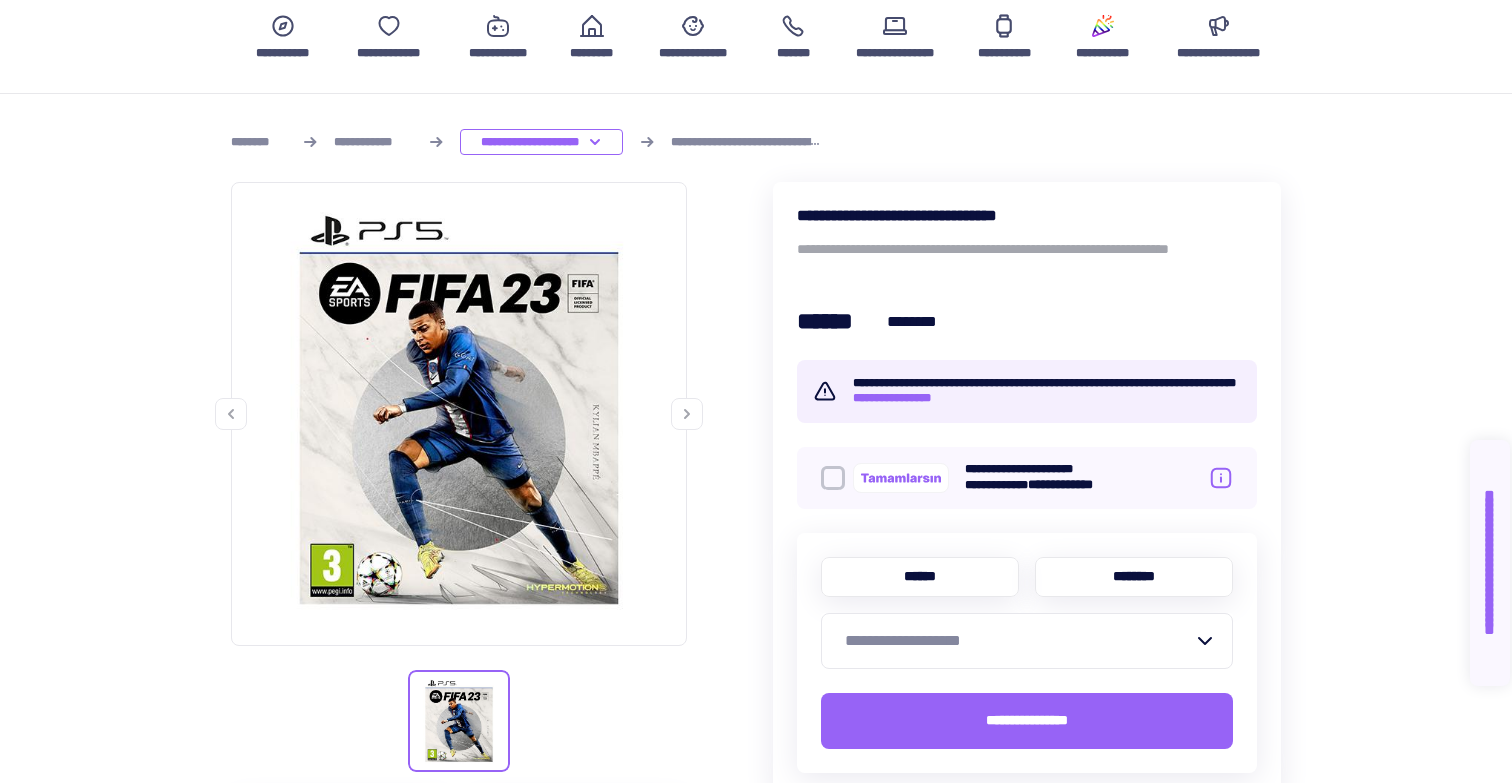 click on "********" at bounding box center [1134, 577] 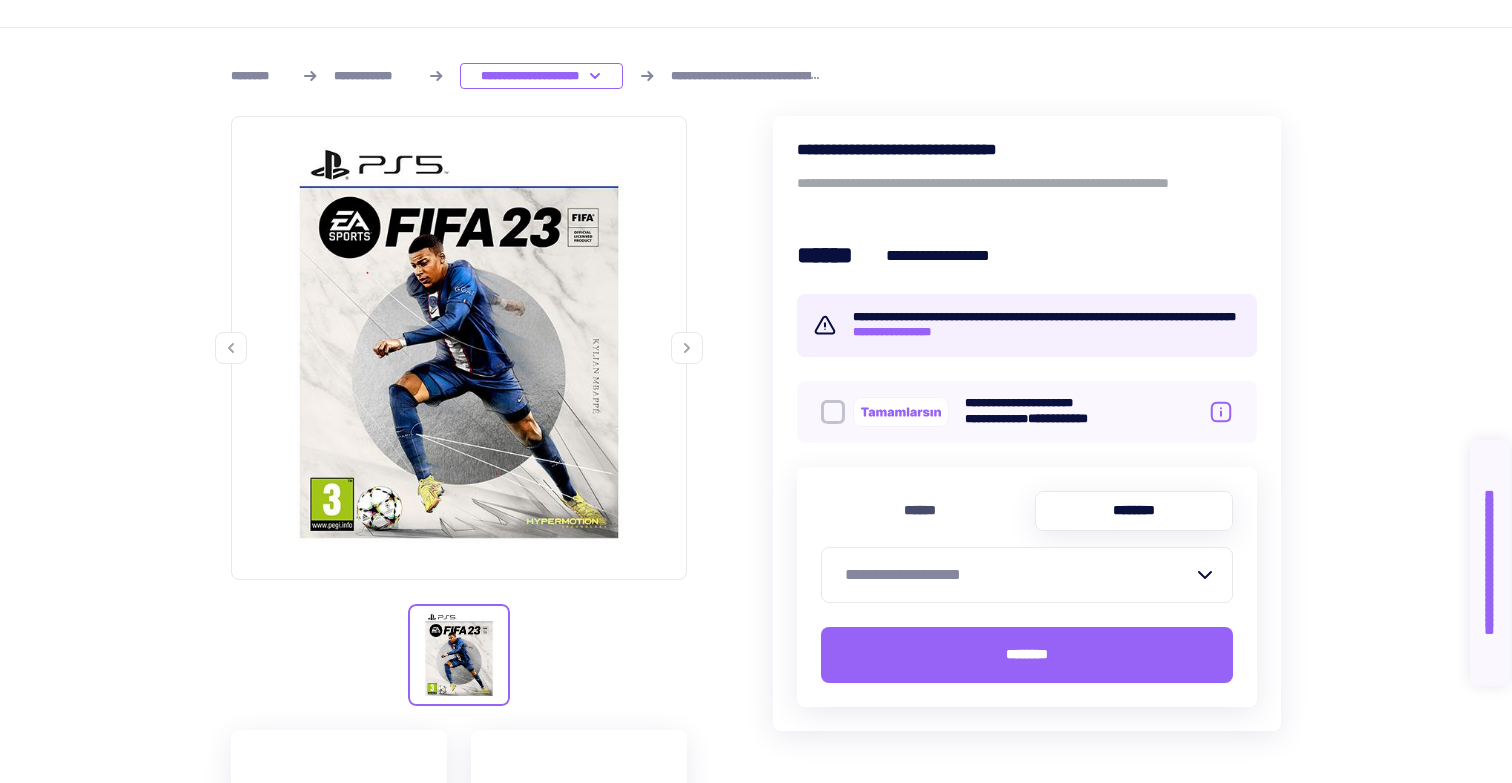 scroll, scrollTop: 242, scrollLeft: 0, axis: vertical 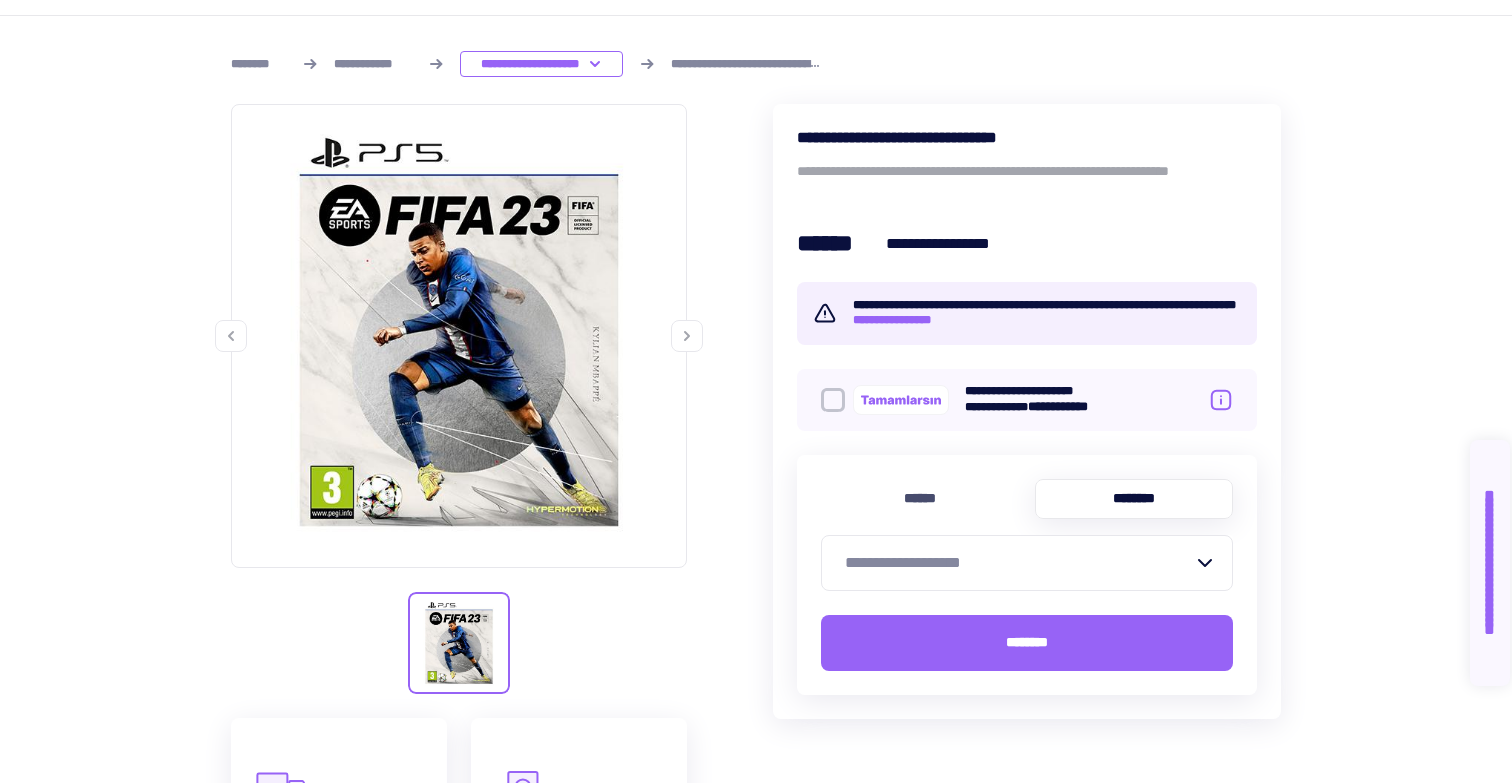 click at bounding box center (1201, 563) 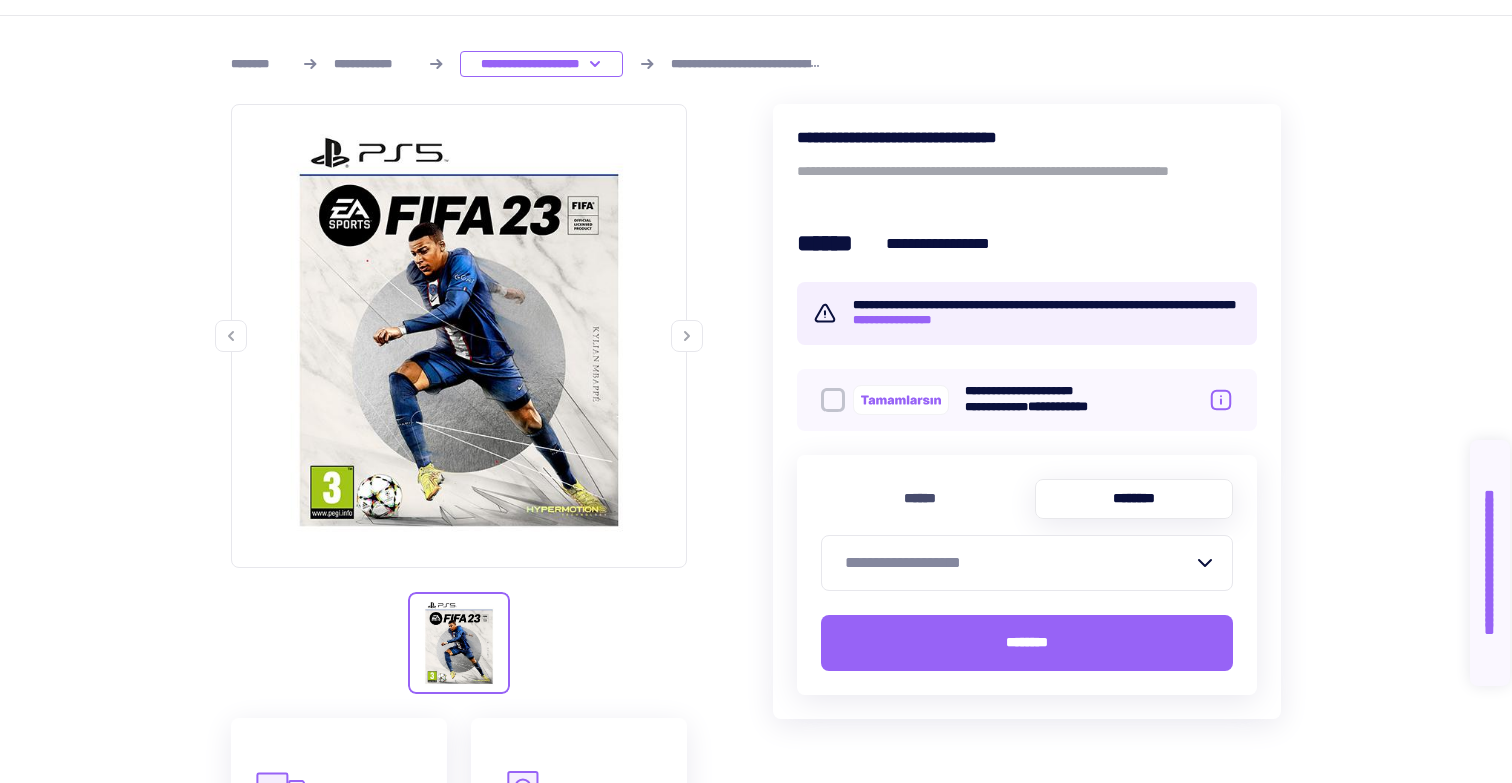 click on "[FIRST] [LAST] [EMAIL] [ADDRESS] [CITY] [STATE] [POSTAL_CODE] [COUNTRY] [PHONE] [CREDIT_CARD] [EXPIRY_DATE] [CVV] [CARD_HOLDER_NAME] [BILLING_ADDRESS] [BILLING_CITY] [BILLING_STATE] [BILLING_POSTAL_CODE] [BILLING_COUNTRY] [DRIVER_LICENSE] [PASSPORT_NUMBER] [DATE_OF_BIRTH] [AGE] [OCCUPATION] [EMPLOYER] [JOB_TITLE] [NATIONALITY] [GENDER] [ETHNICITY] [RELIGION] [POLITICAL_AFFILIATION] [MARITAL_STATUS] [NUMBER_OF_CHILDREN] [VEHICLE_IDENTIFICATION_NUMBER] [LICENSE_PLATE_NUMBER] [SOCIAL_SECURITY_NUMBER] [ACCOUNT_NUMBER] [ROUTING_NUMBER] [IP_ADDRESS] [MAC_ADDRESS] [DEVICE_ID] [USER_ID] [USERNAME] [PASSWORD] [SECURITY_QUESTION] [SECURITY_ANSWER] [SESSION_ID] [COOKIE_ID] [REFERRER_URL] [USER_AGENT] [OPERATING_SYSTEM] [BROWSER_VERSION] [SCREEN_RESOLUTION] [TIMEZONE] [LANGUAGE] [CURRENCY] [PRICE] [QUANTITY] [PRODUCT_NAME] [BRAND_NAME] [COMPANY_NAME] [STORE_NAME] [LOCATION_NAME] [EVENT_NAME] [EVENT_DATE] [EVENT_TIME] [EVENT_LOCATION] [ATTENDEE_NAME] [INVITATION_CODE] [CONFIRMATION_NUMBER] [BOOKING_REFERENCE] [FLIGHT_NUMBER] [TRAIN_NUMBER] [BUS_NUMBER] [HOTEL_NAME] [RESERVATION_ID] [CHECK_IN_DATE] [CHECK_OUT_DATE] [ROOM_NUMBER] [GUEST_NAME]" at bounding box center (1027, 411) 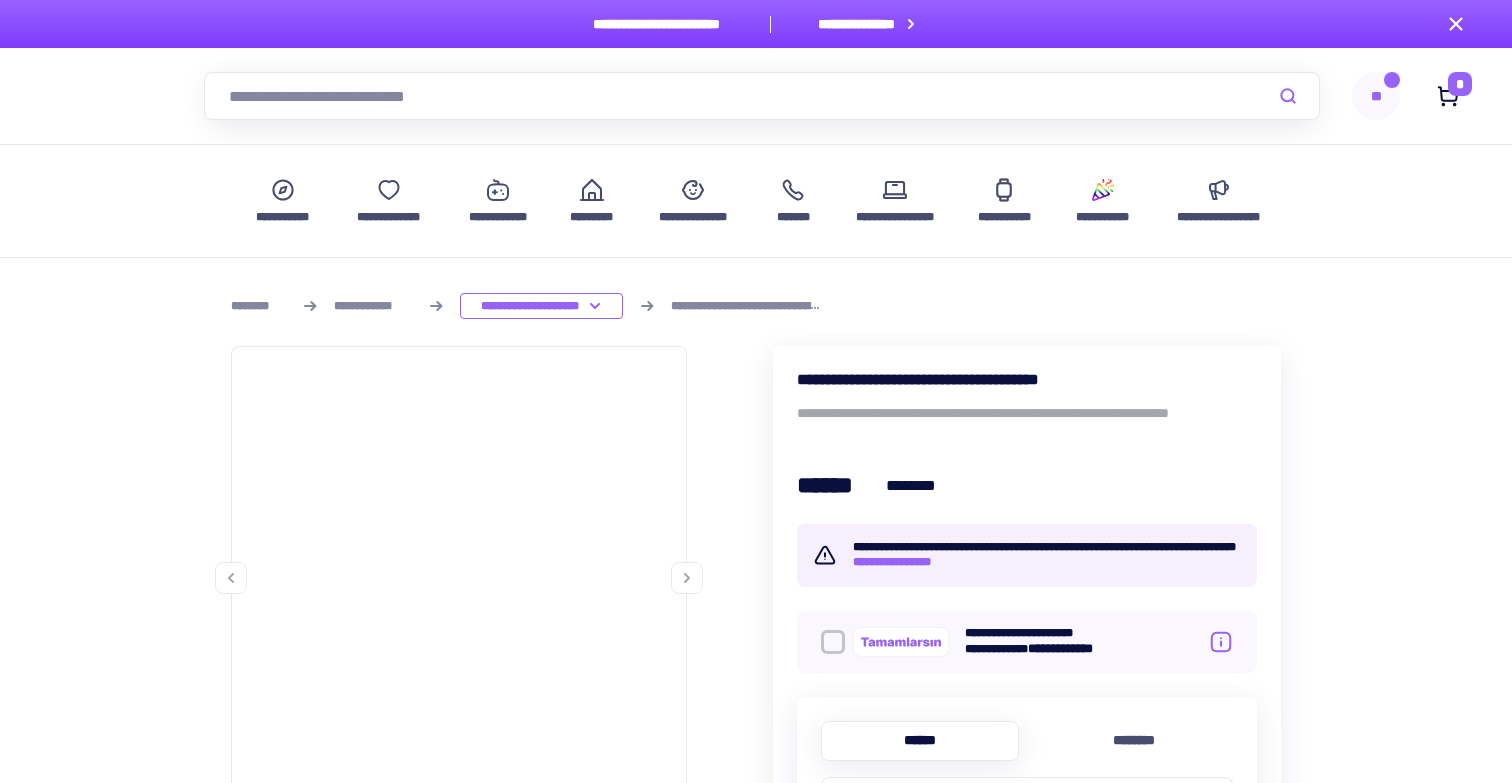 scroll, scrollTop: 0, scrollLeft: 0, axis: both 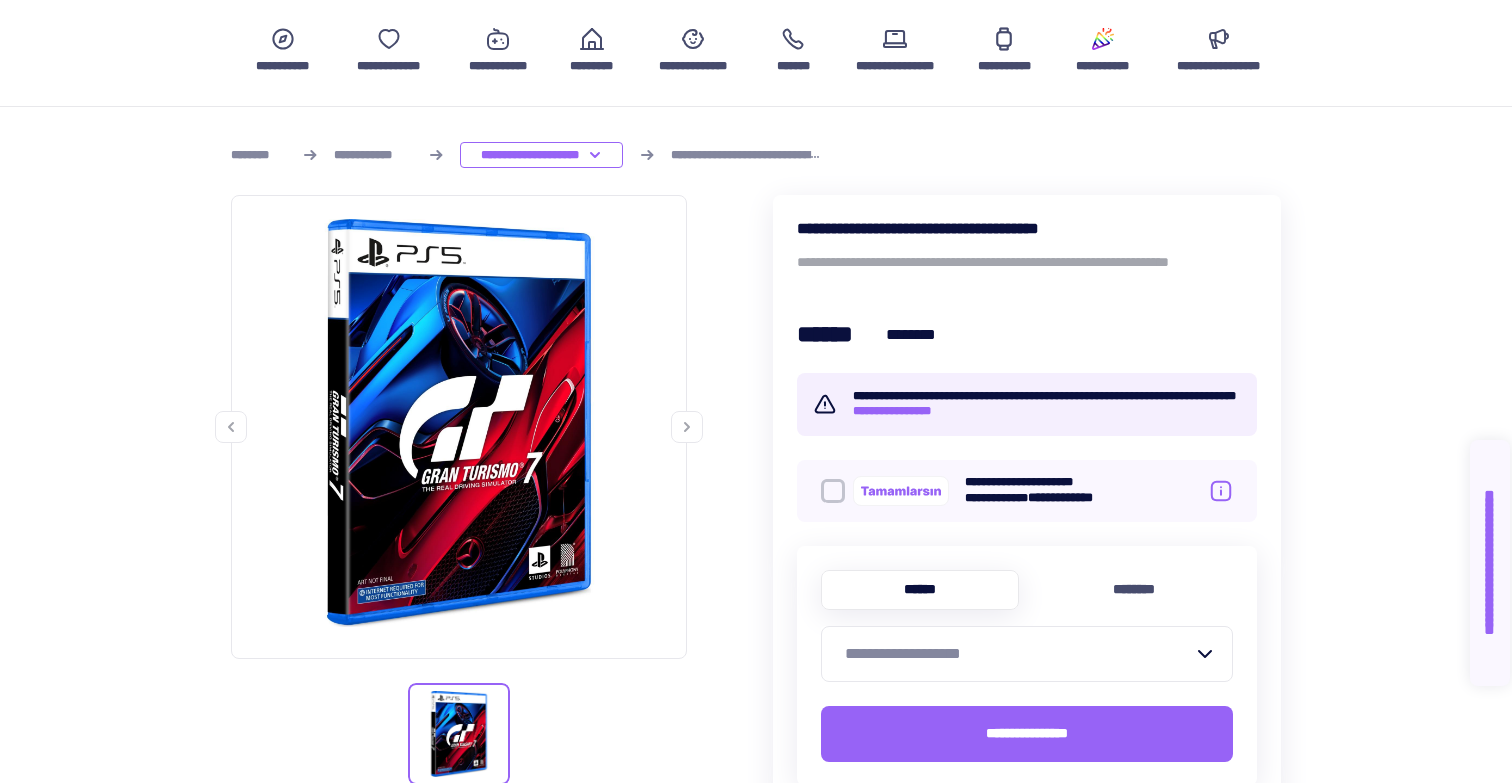 click on "**********" at bounding box center (1027, 646) 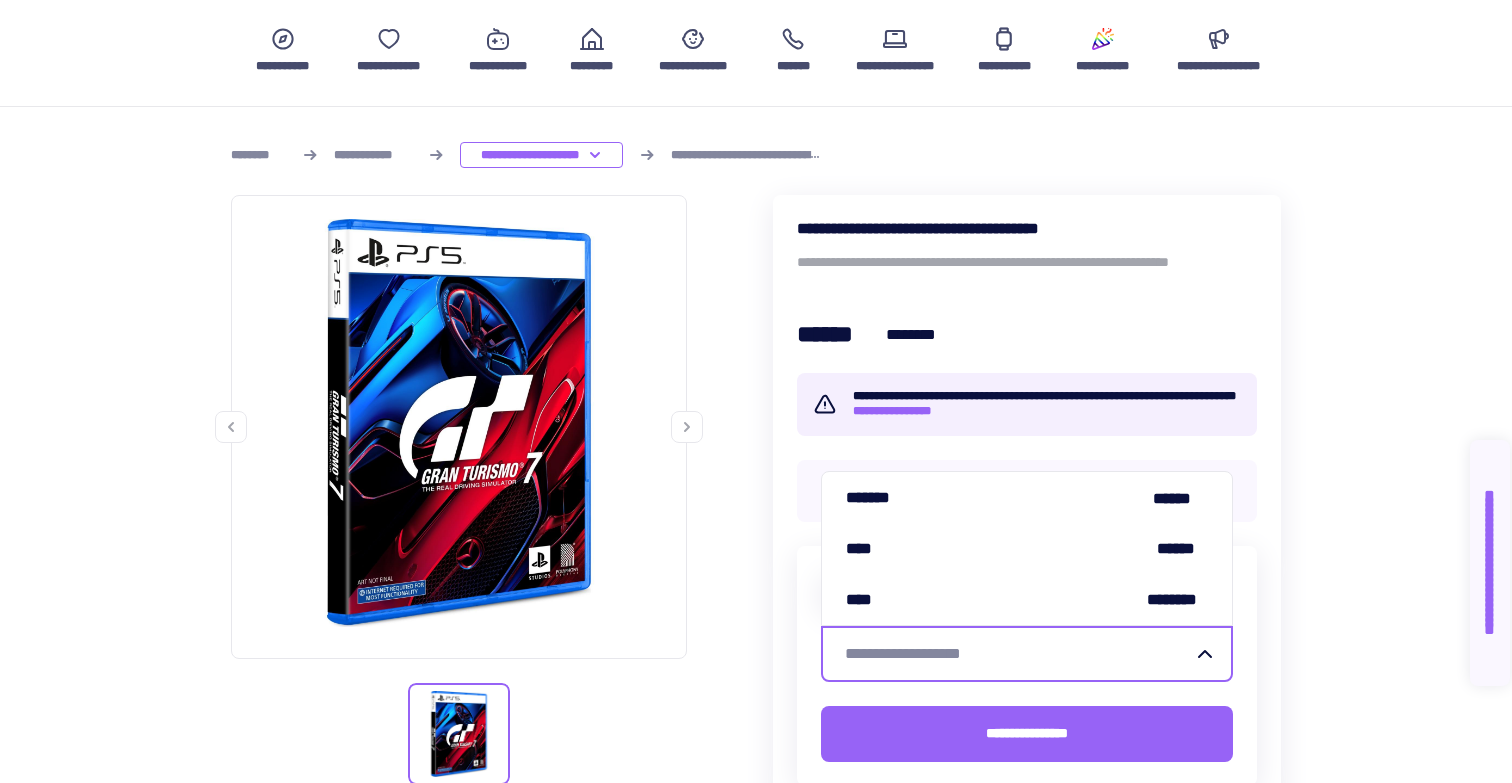 click on "**********" at bounding box center [1015, 654] 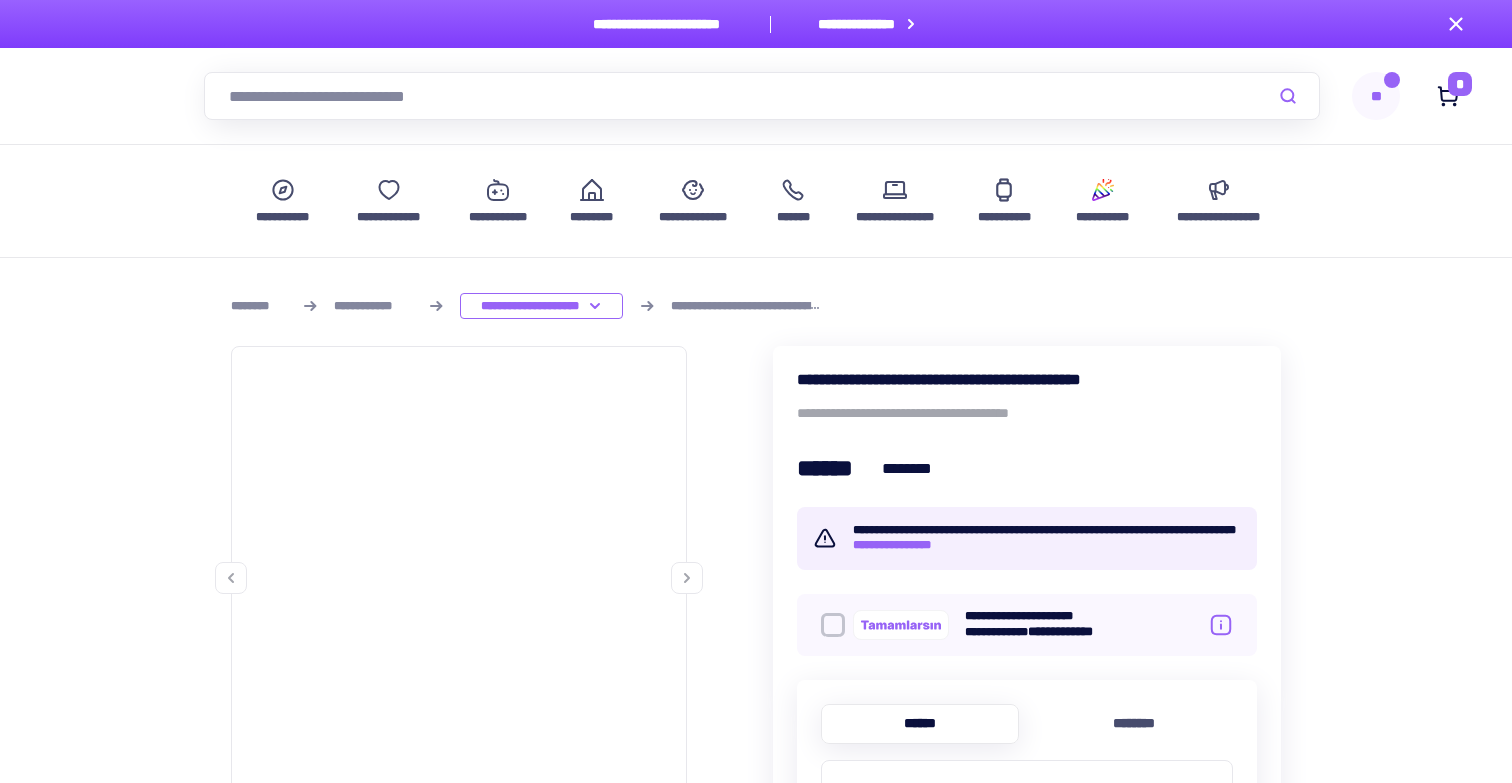 scroll, scrollTop: 0, scrollLeft: 0, axis: both 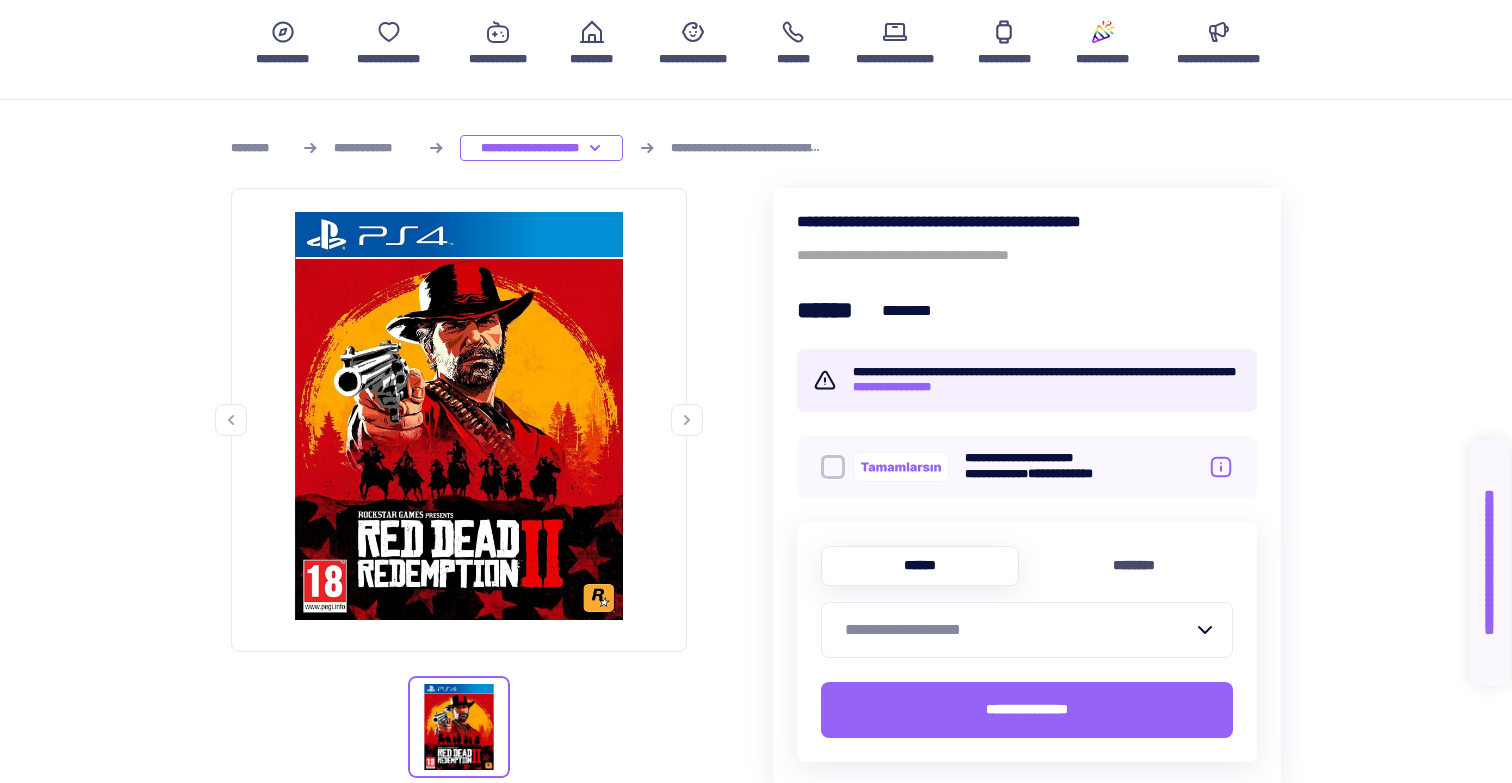 click on "**********" at bounding box center [1015, 630] 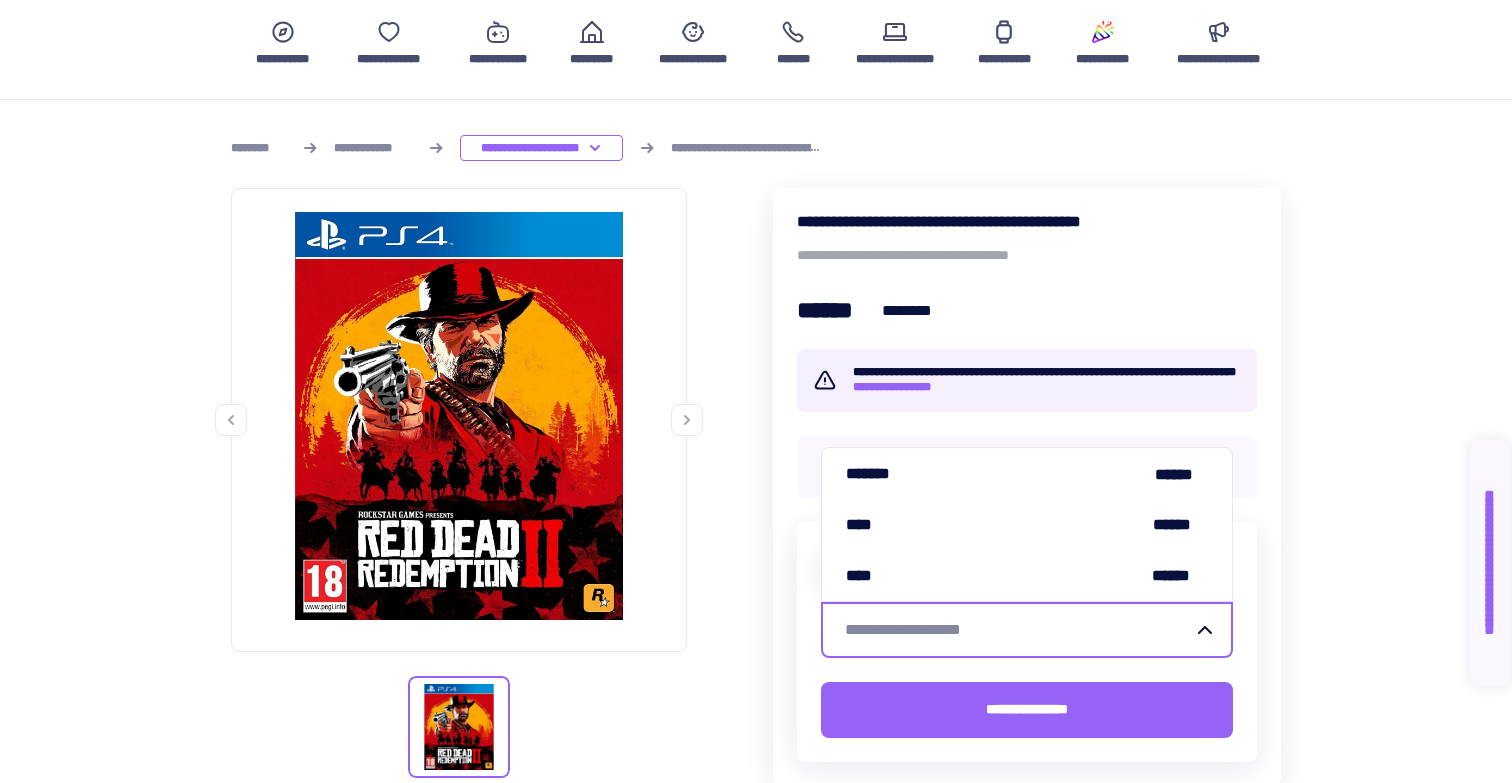 click on "**********" at bounding box center (1027, 221) 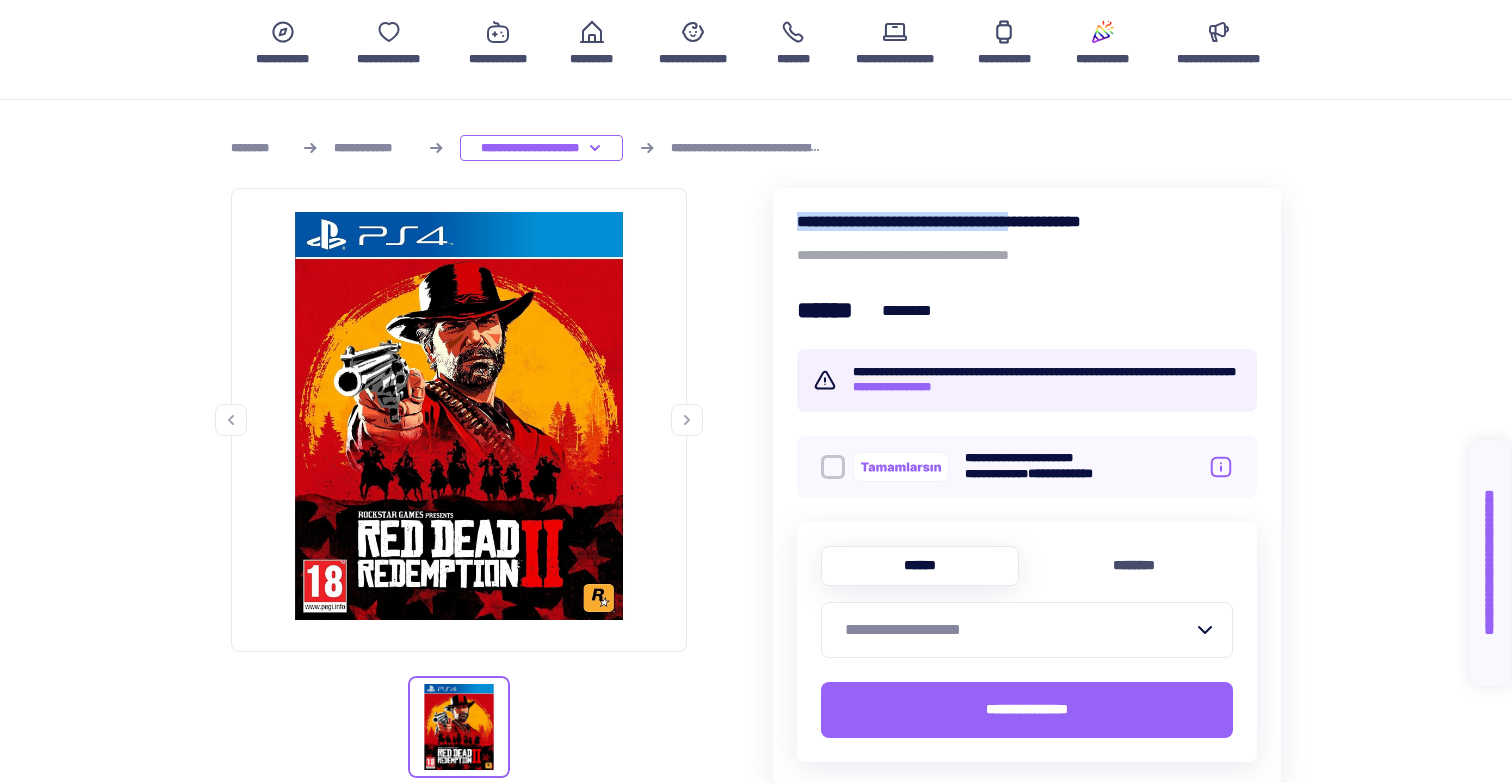 drag, startPoint x: 792, startPoint y: 217, endPoint x: 1088, endPoint y: 221, distance: 296.02704 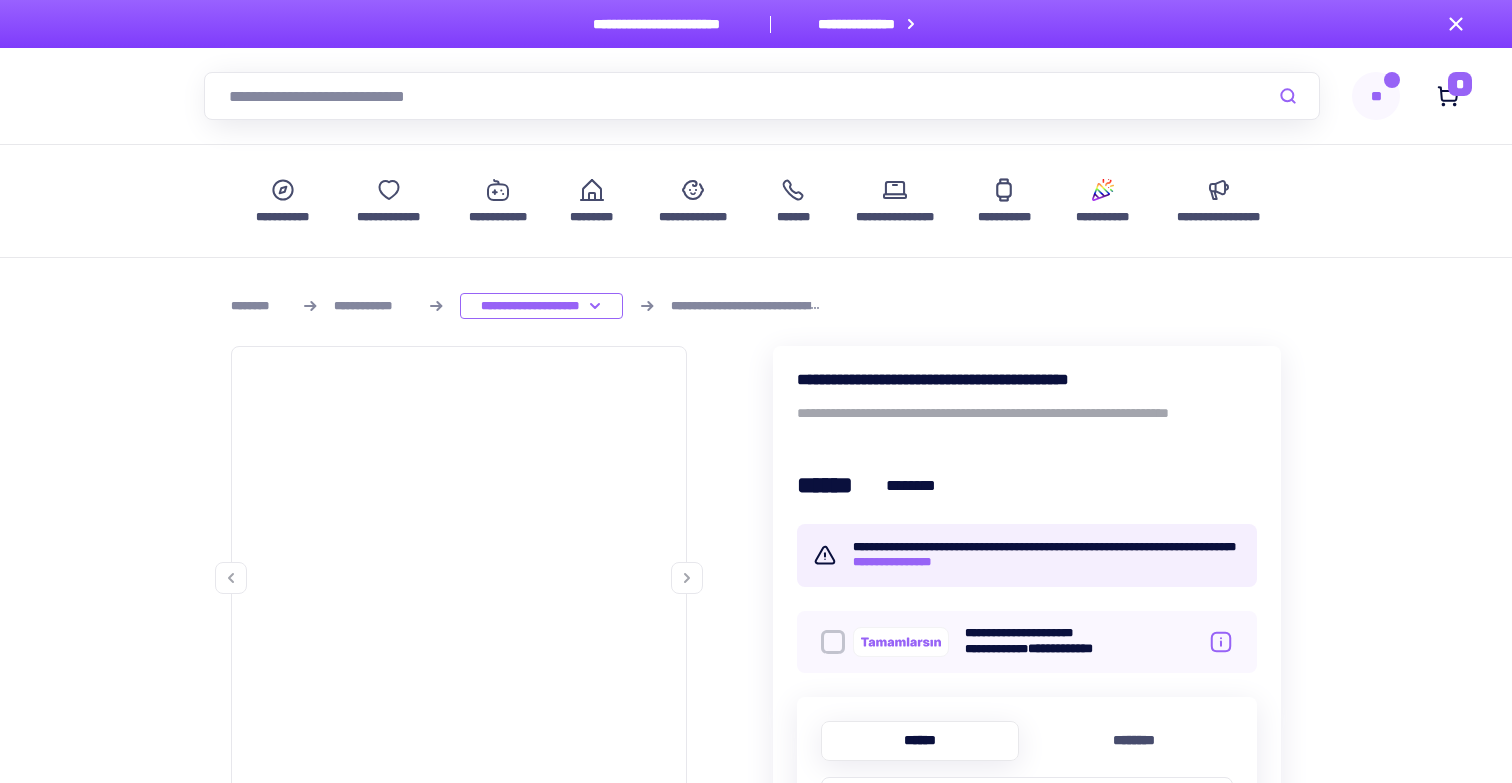 scroll, scrollTop: 0, scrollLeft: 0, axis: both 